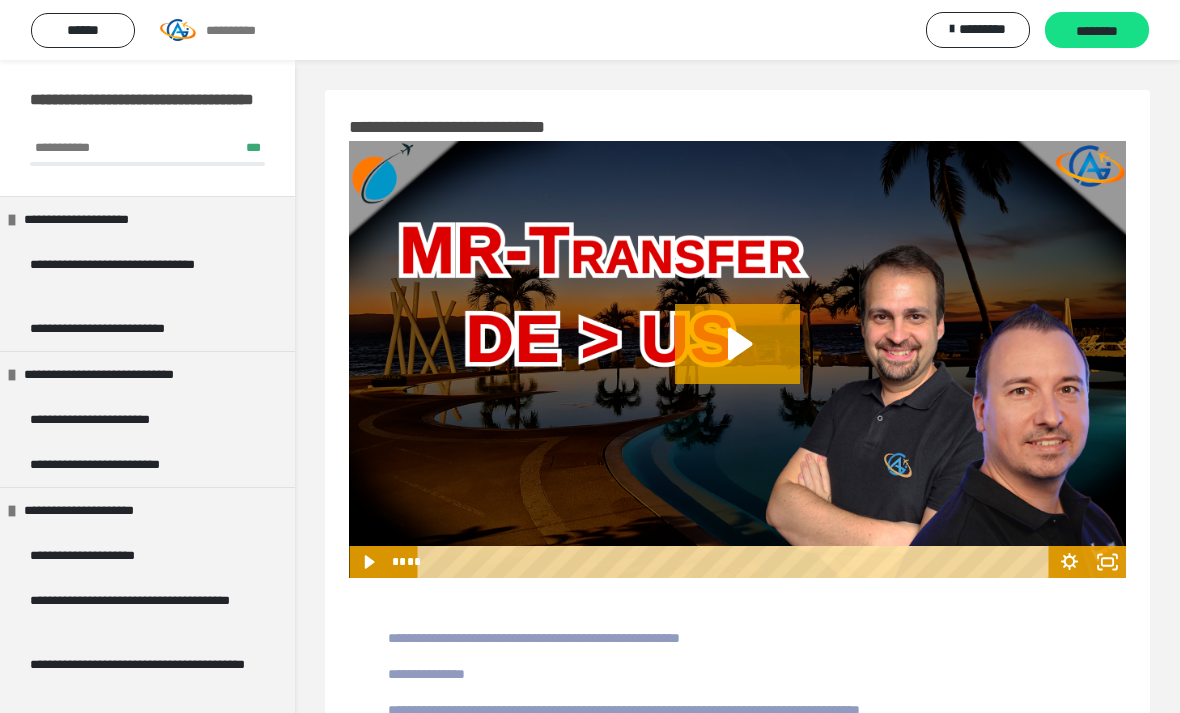 scroll, scrollTop: 100, scrollLeft: 0, axis: vertical 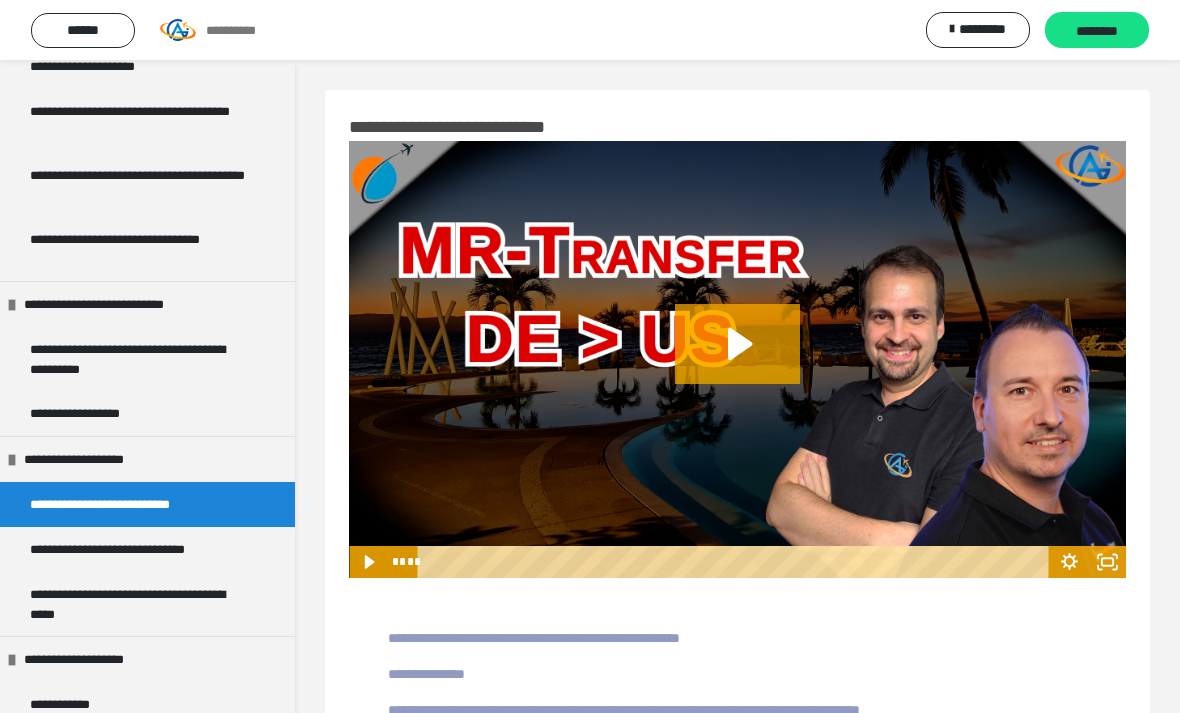 click 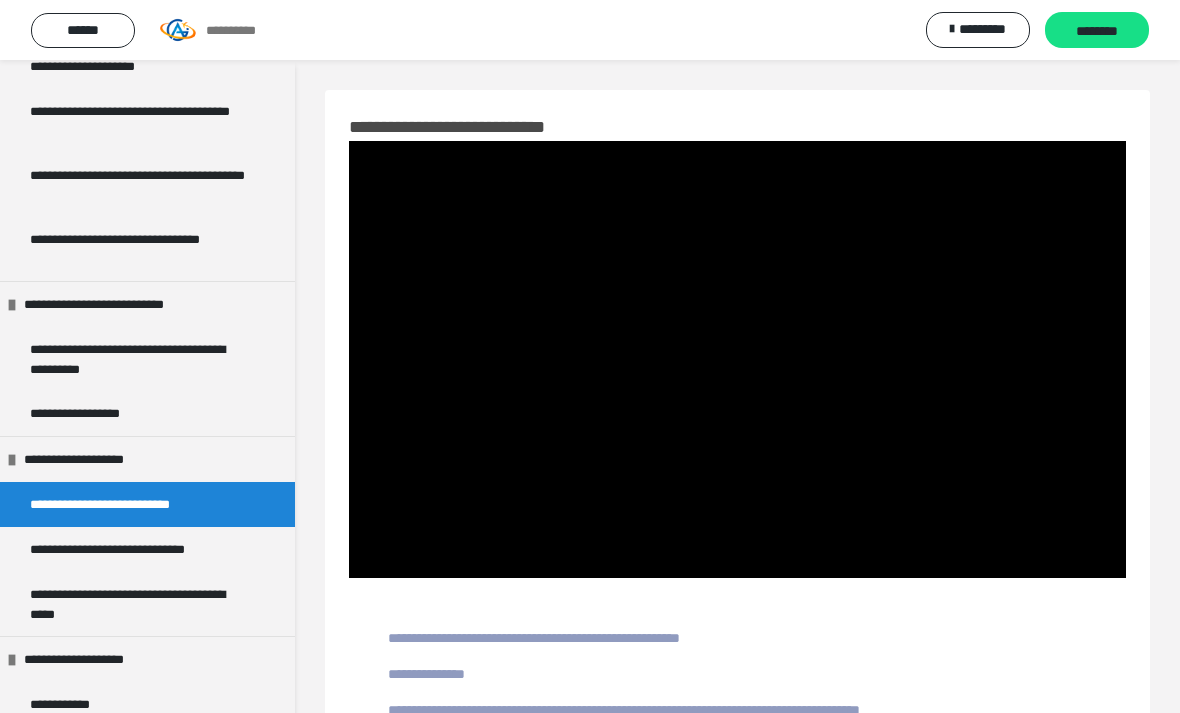click at bounding box center [737, 359] 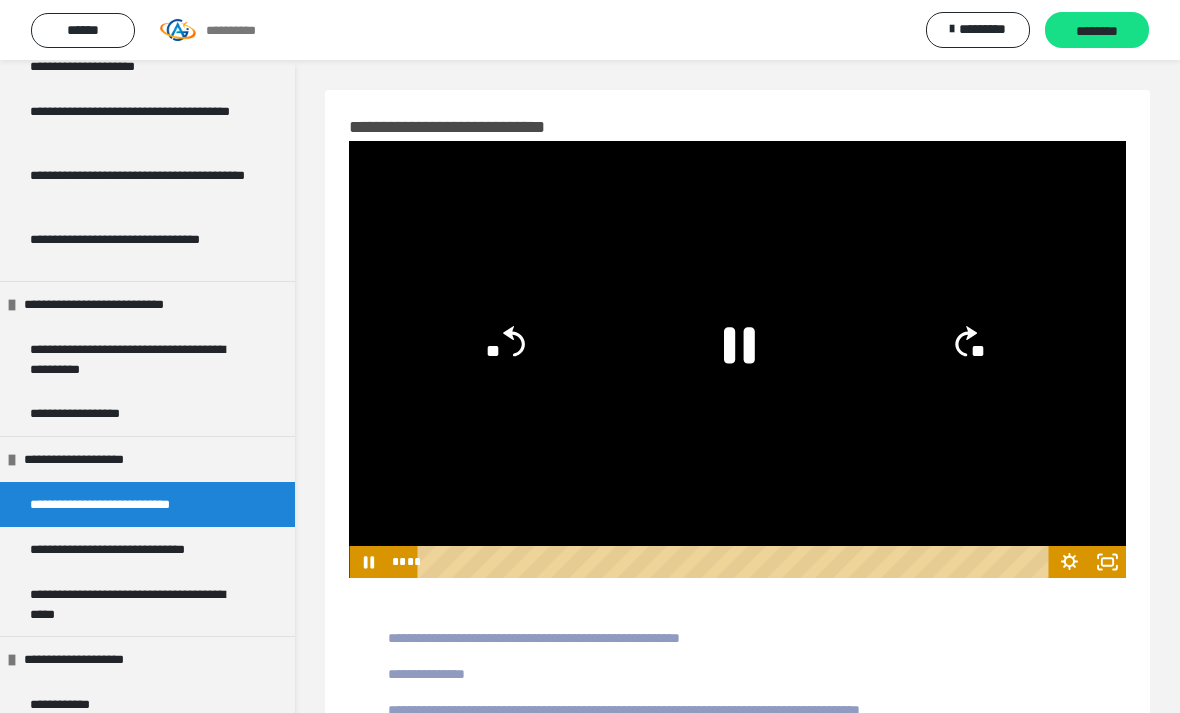 click 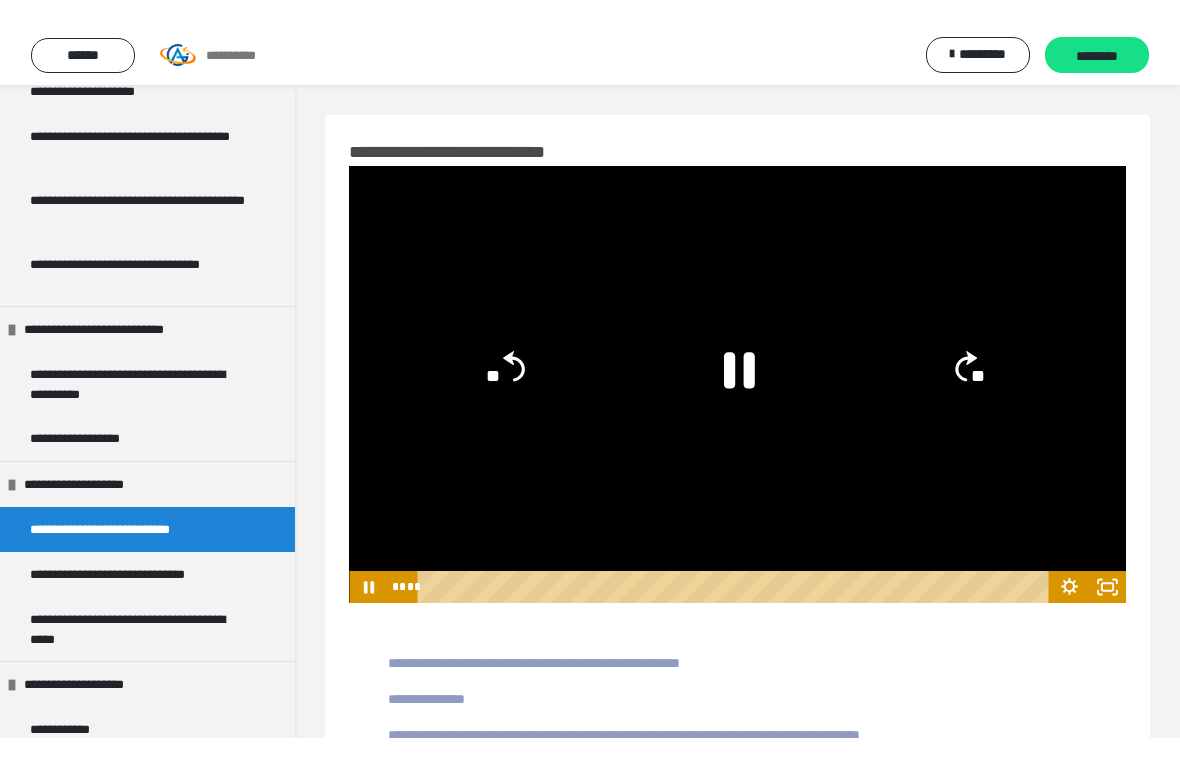 scroll, scrollTop: 24, scrollLeft: 0, axis: vertical 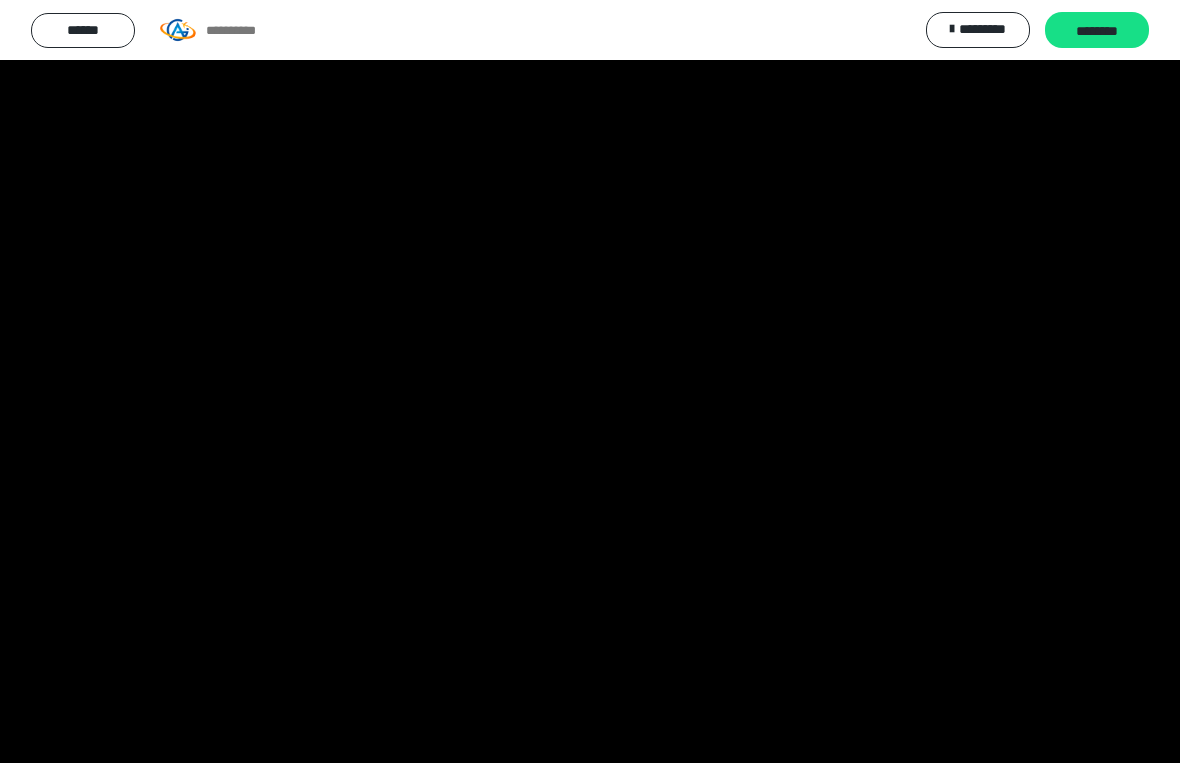 click at bounding box center (590, 381) 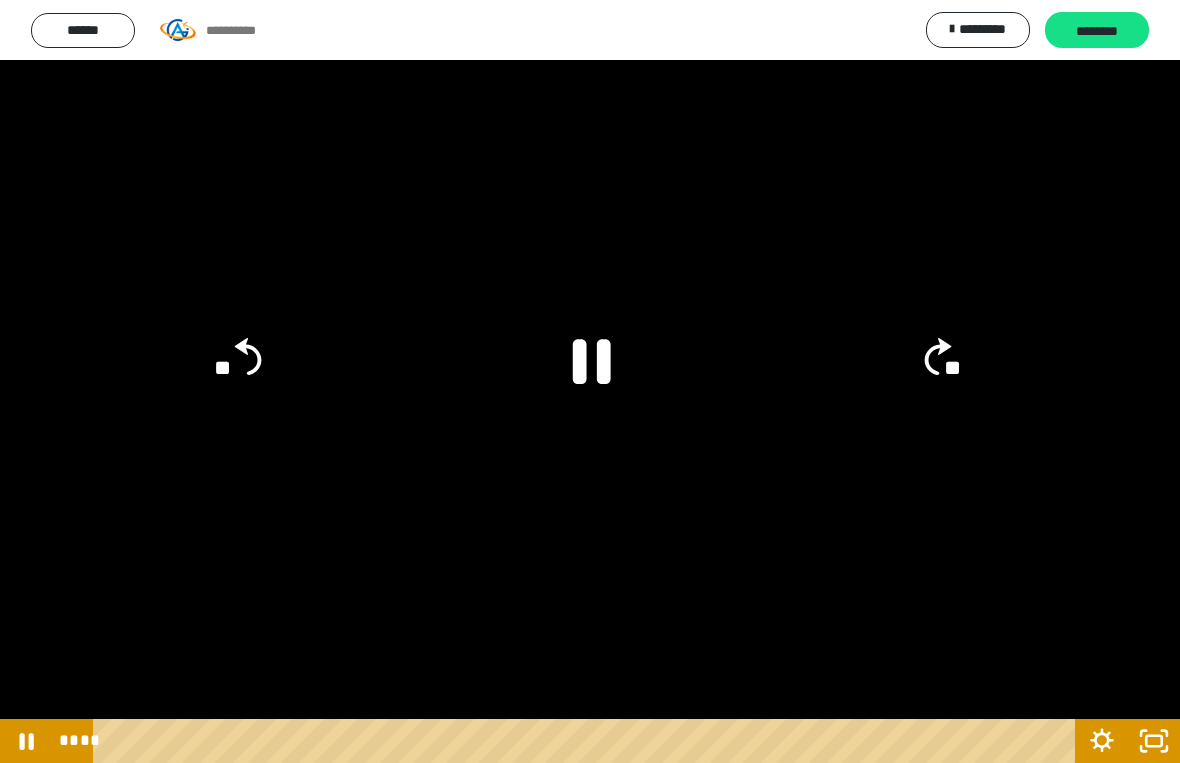 click on "**" 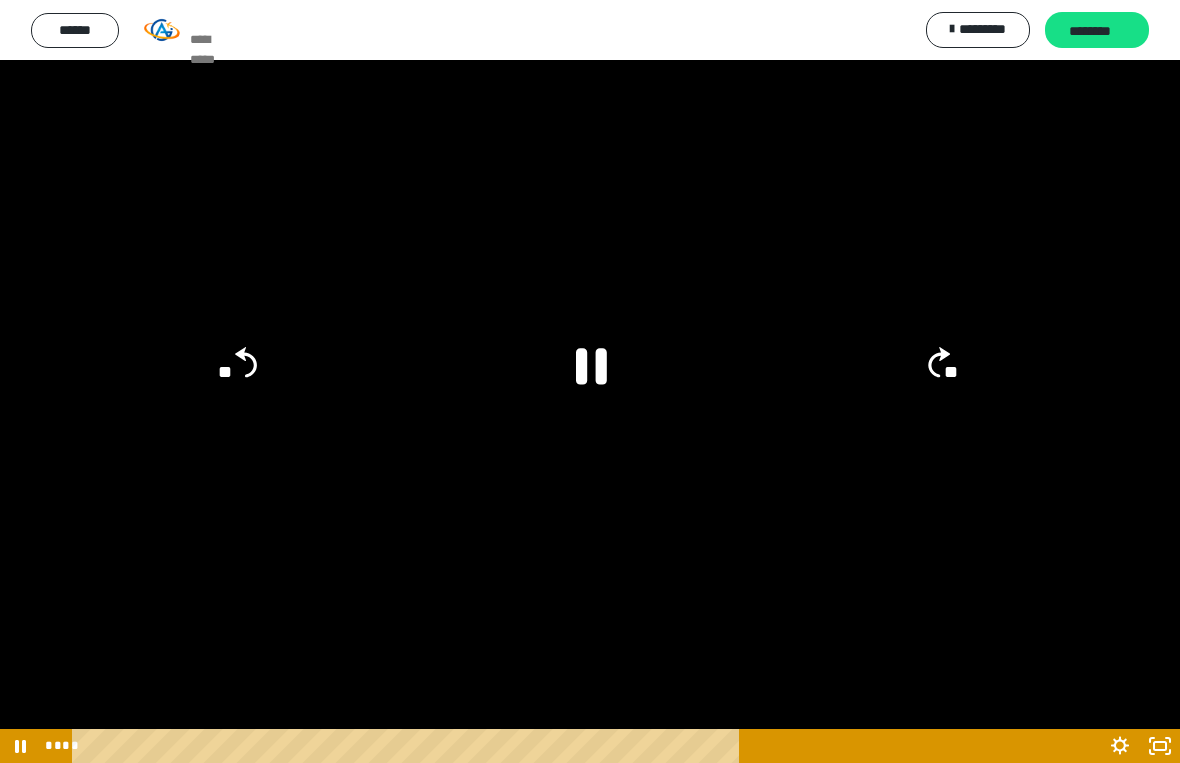 scroll, scrollTop: 0, scrollLeft: 0, axis: both 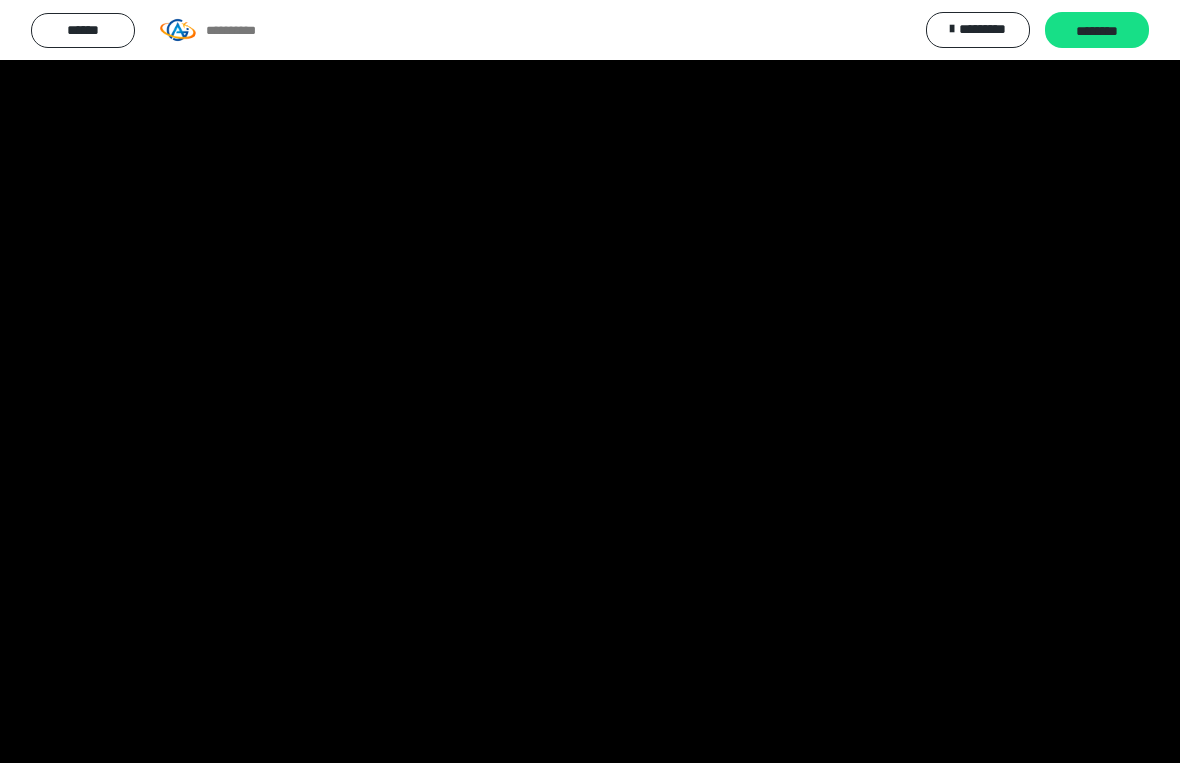 click at bounding box center [590, 381] 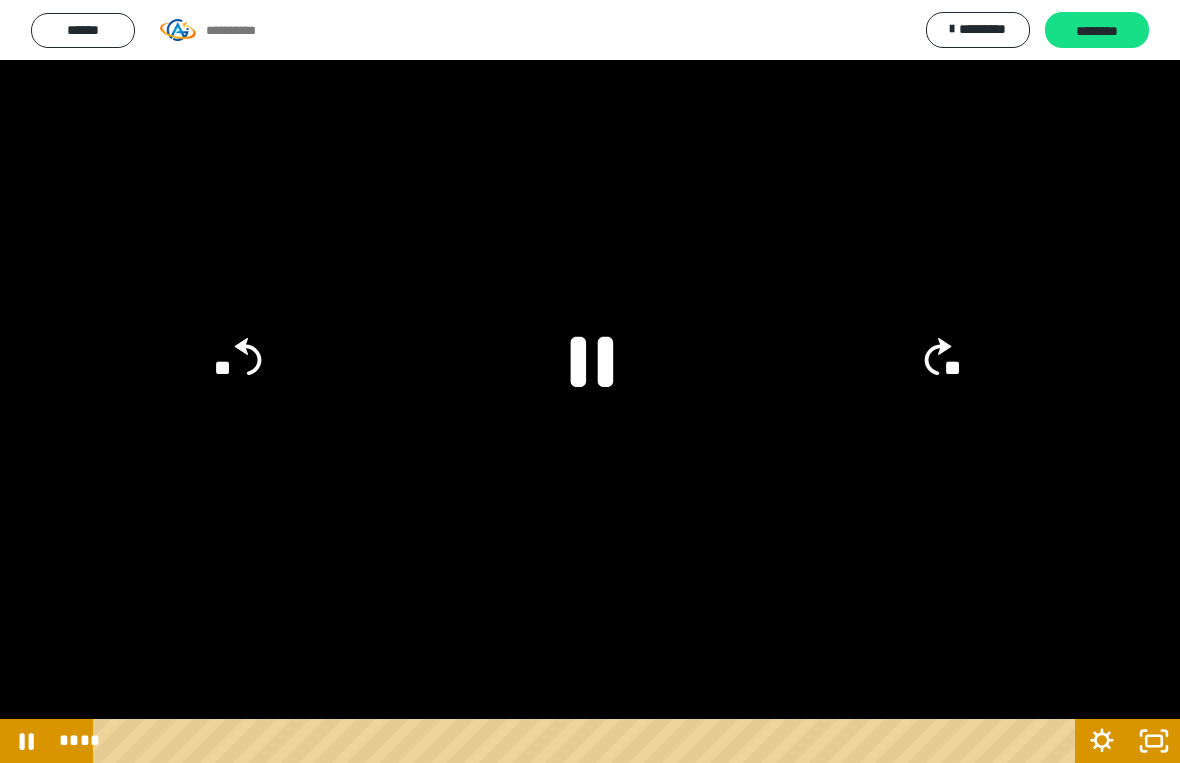 click 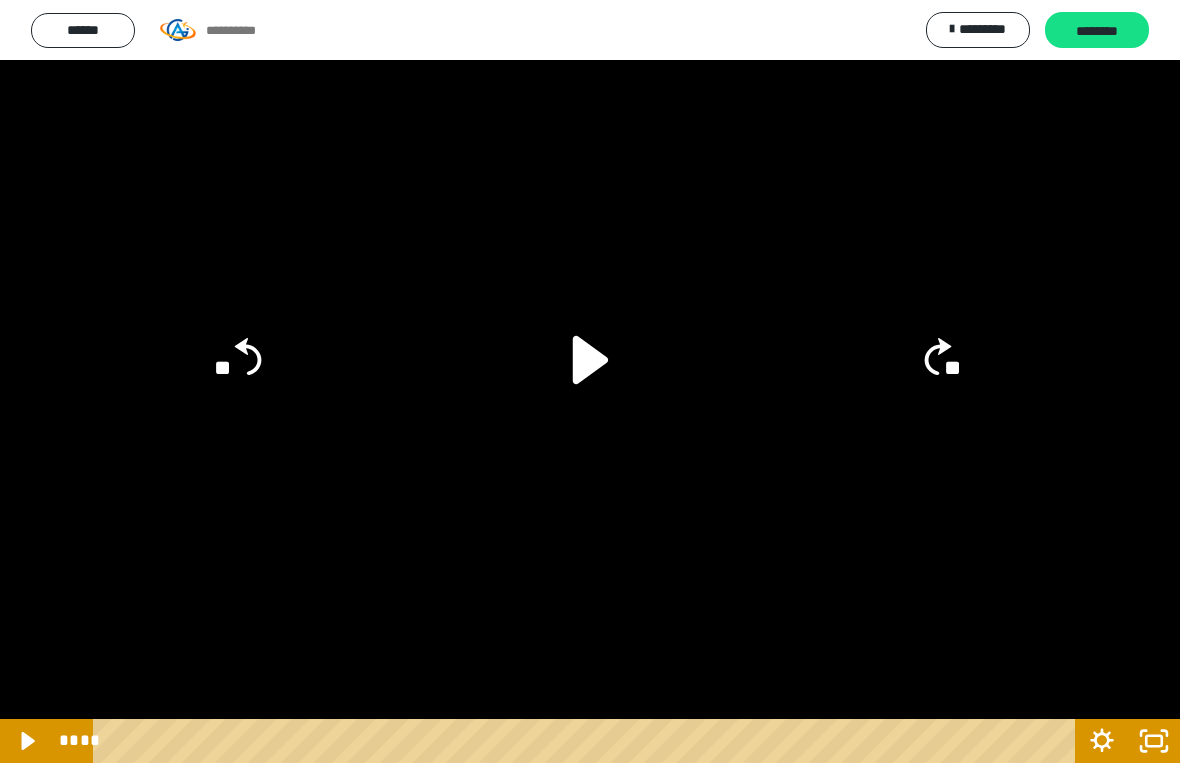 click 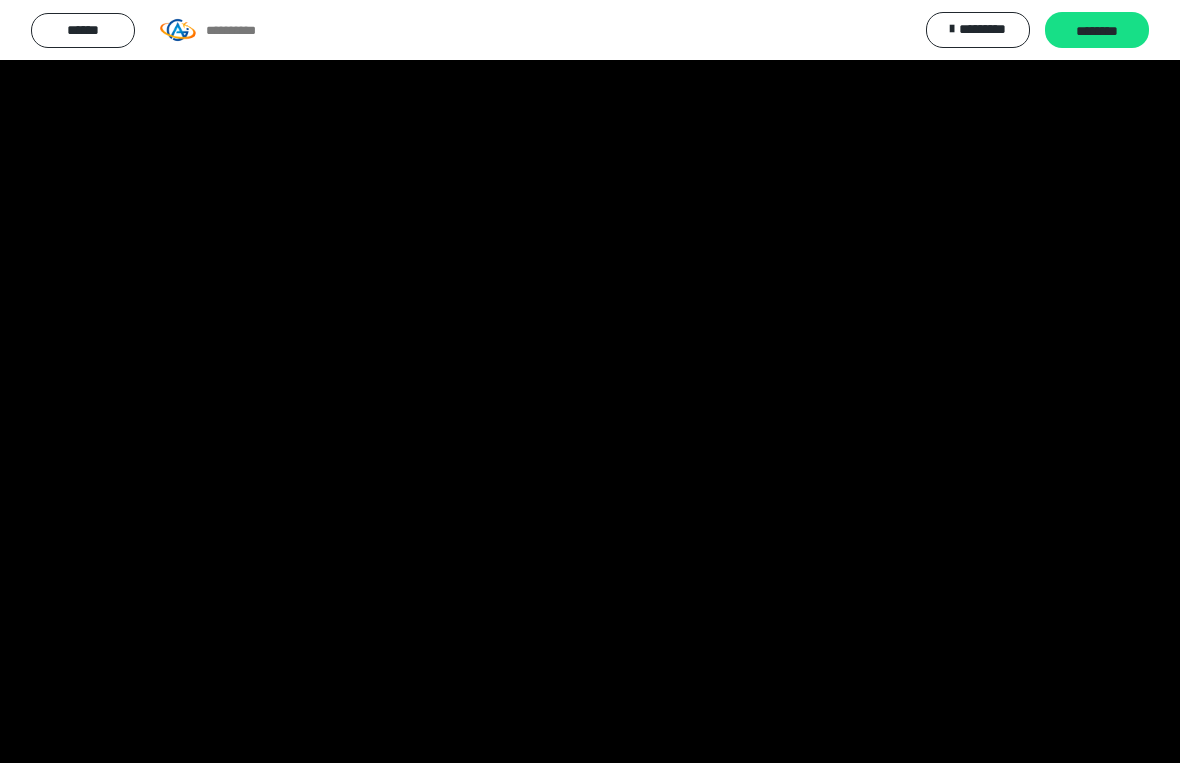click at bounding box center (590, 381) 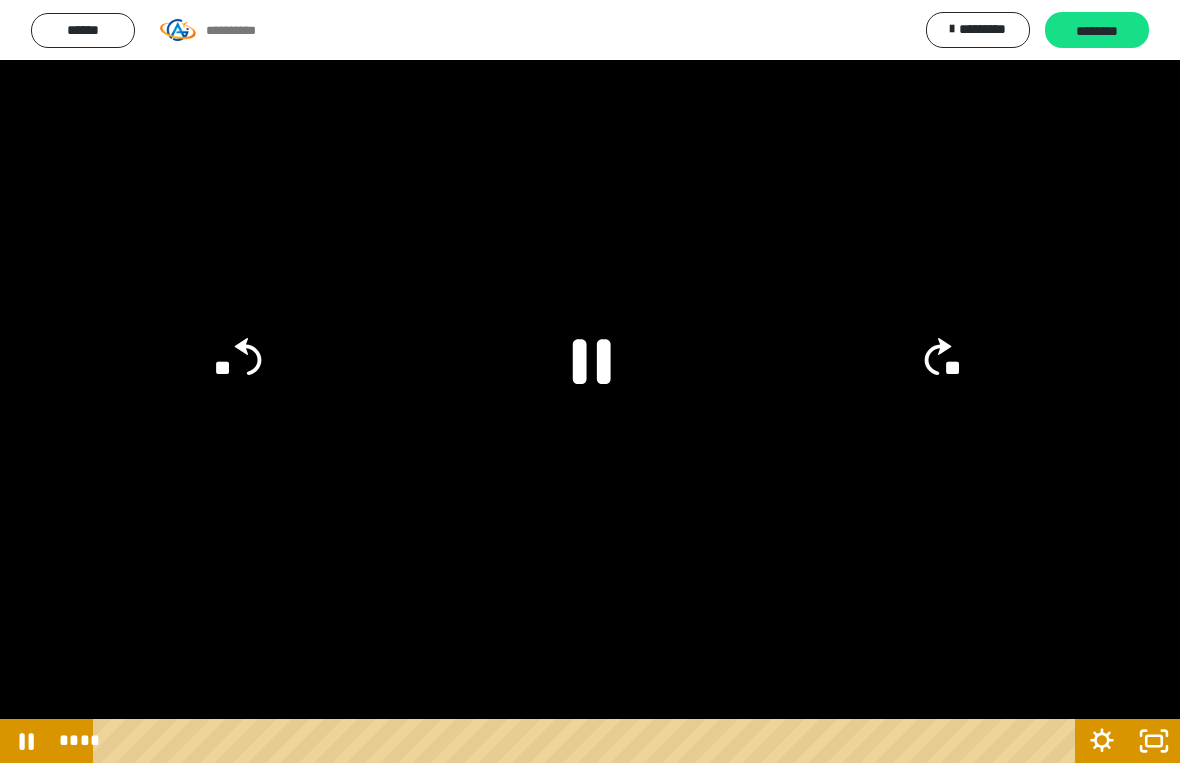 click 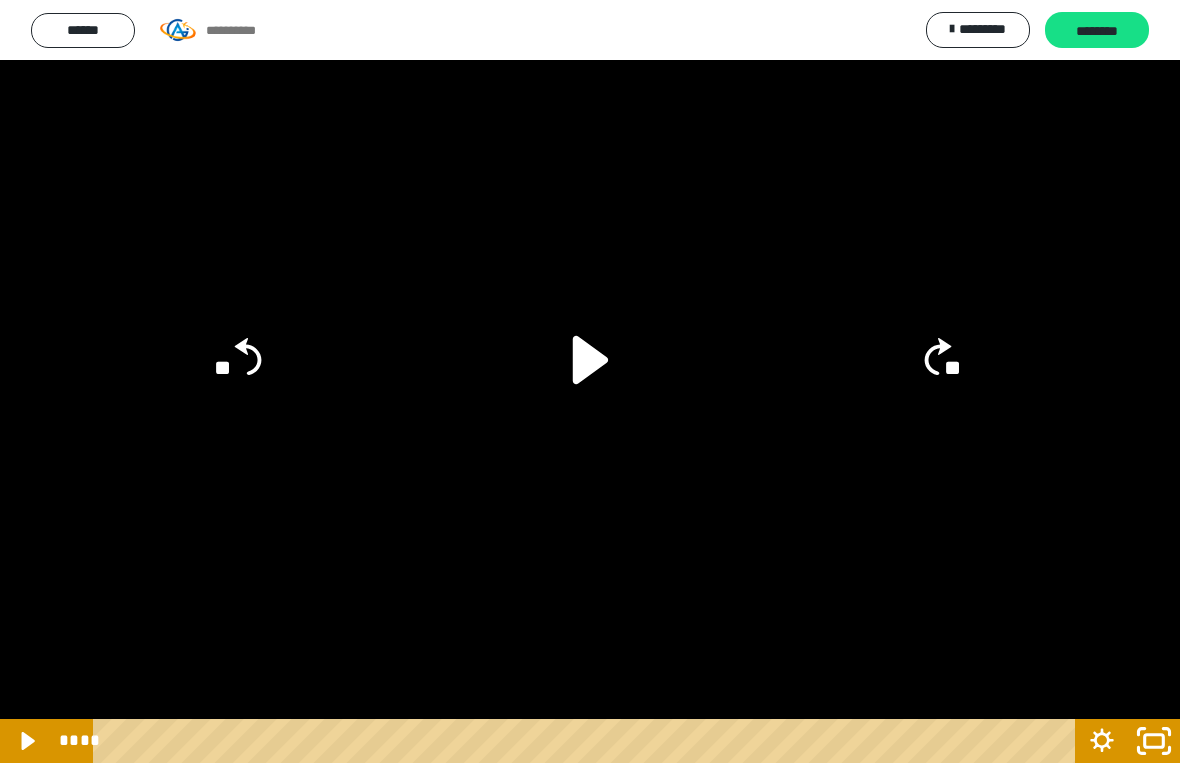 click 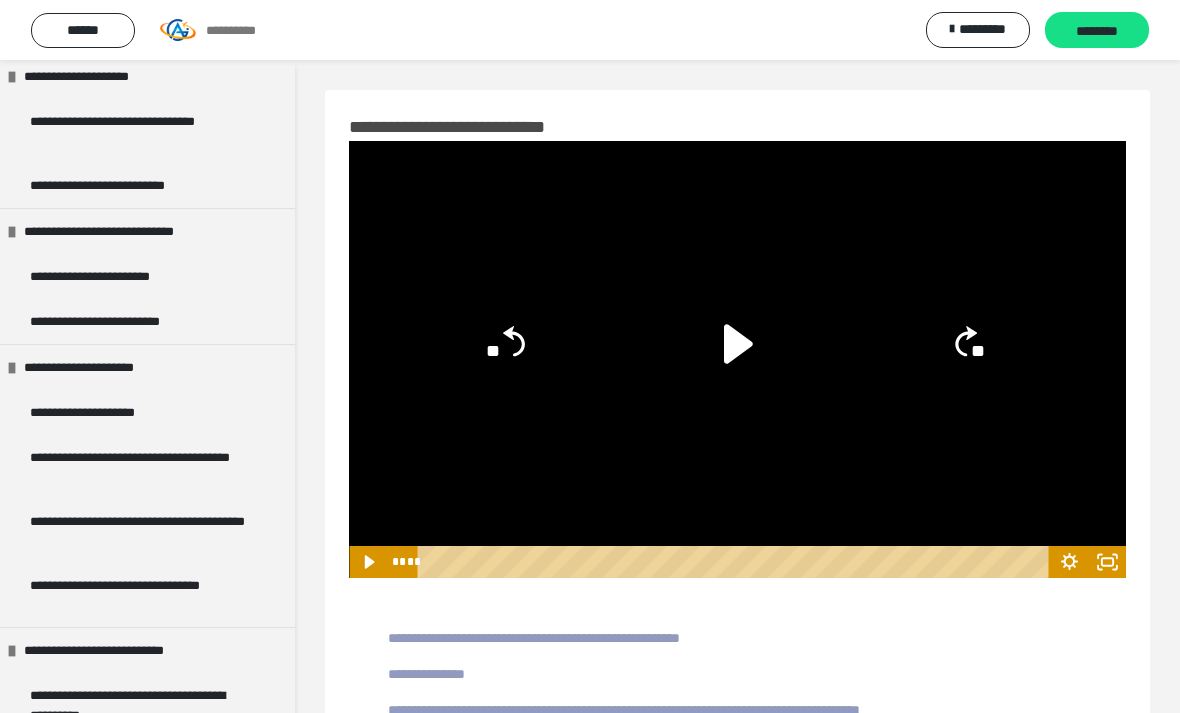 click on "******" at bounding box center [83, 30] 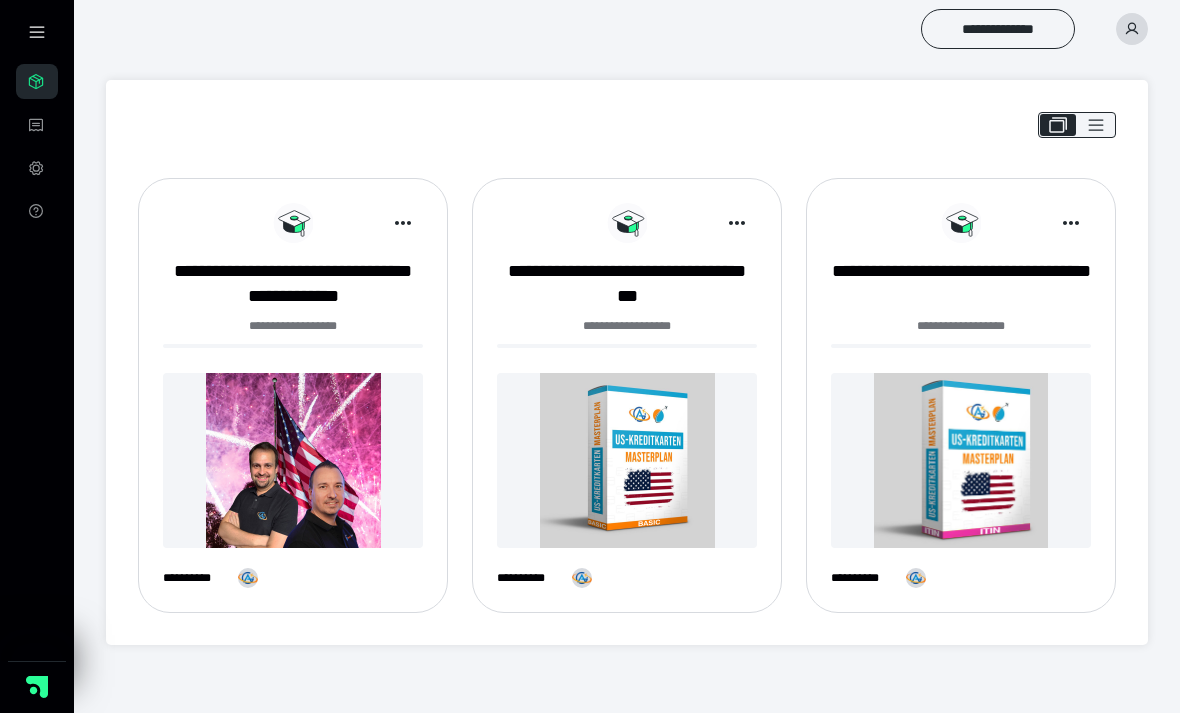 scroll, scrollTop: 25, scrollLeft: 0, axis: vertical 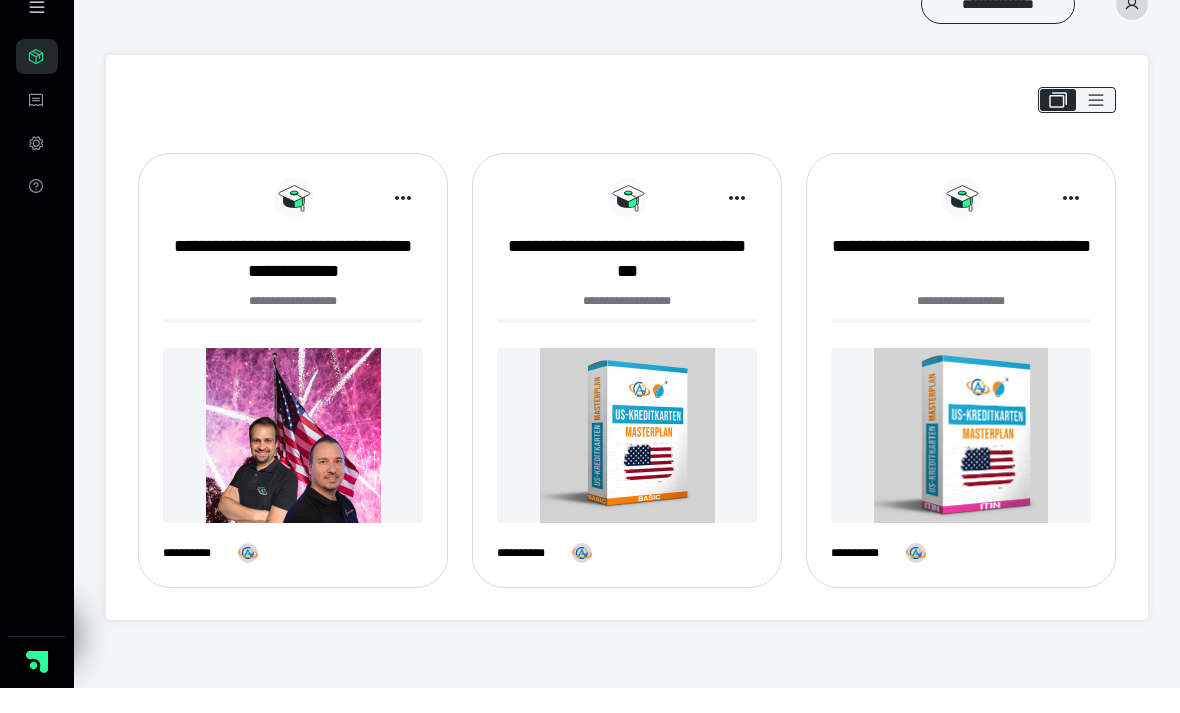 click at bounding box center [627, 460] 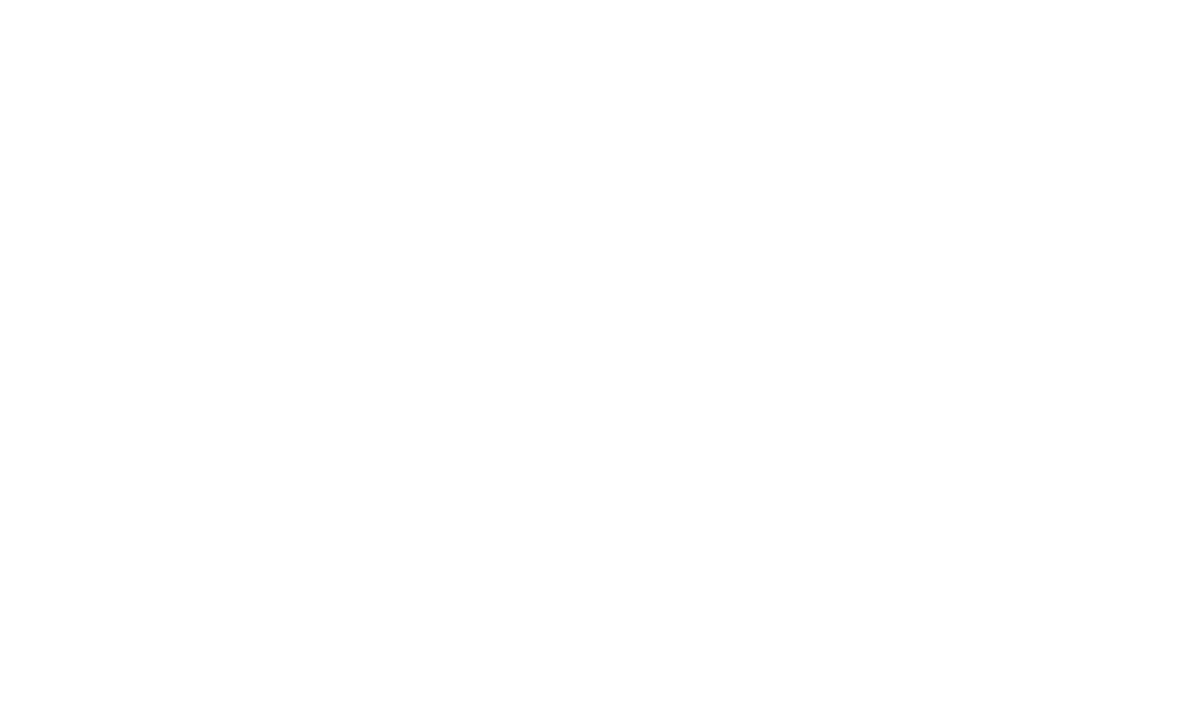 scroll, scrollTop: 0, scrollLeft: 0, axis: both 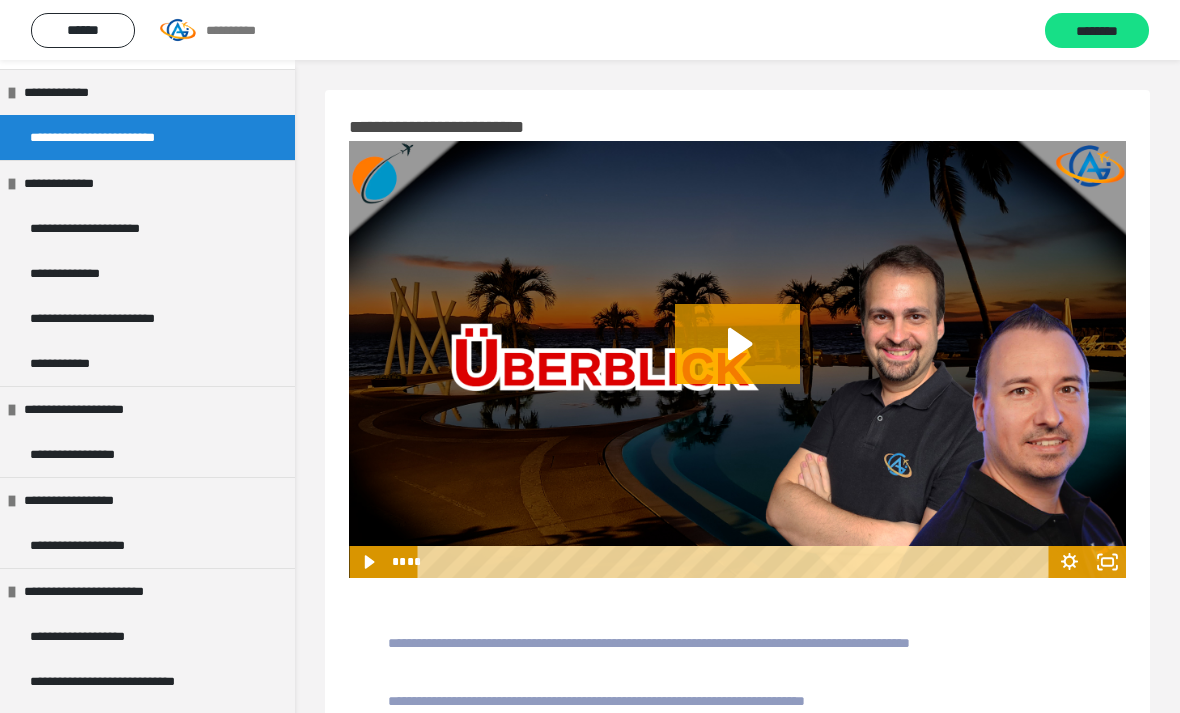 click on "**********" at bounding box center [90, 454] 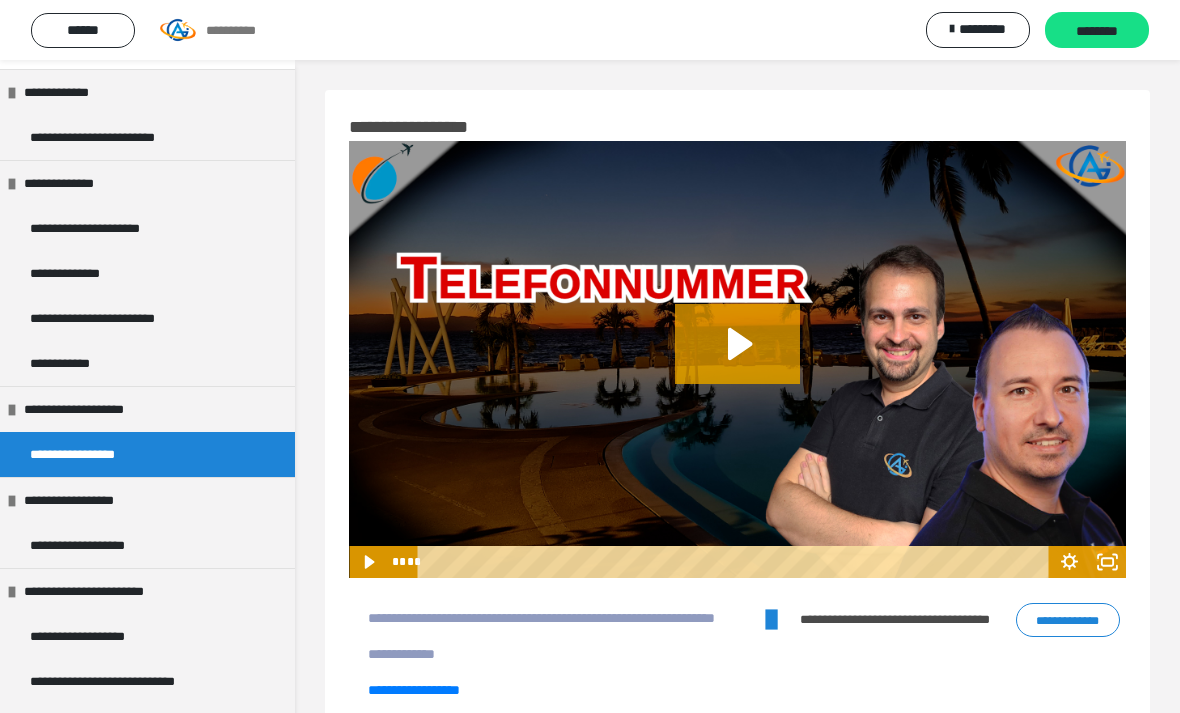 click on "**********" at bounding box center (1068, 620) 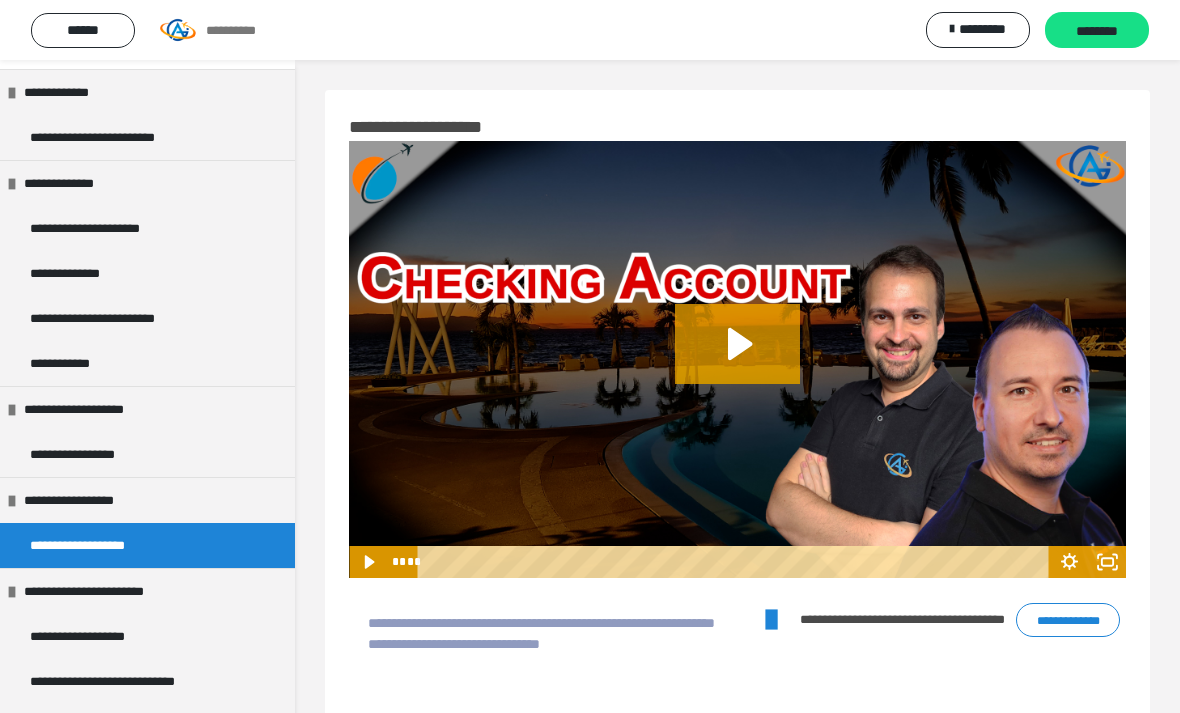 click on "**********" at bounding box center [1068, 620] 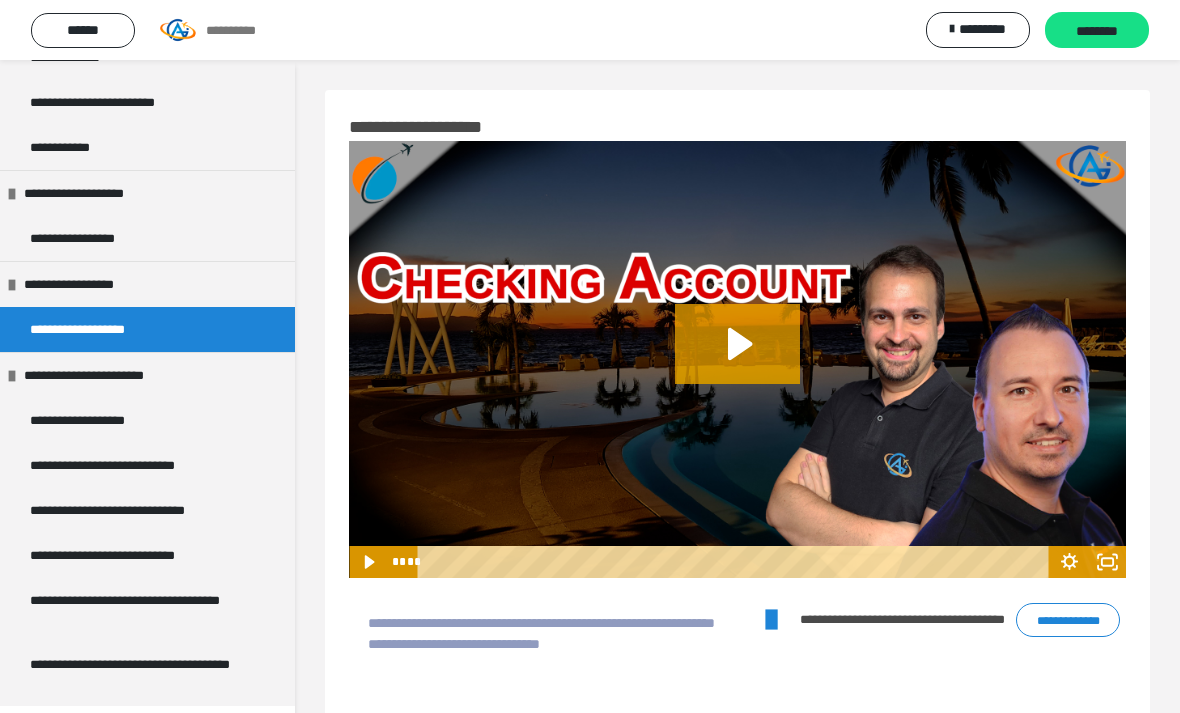 scroll, scrollTop: 340, scrollLeft: 0, axis: vertical 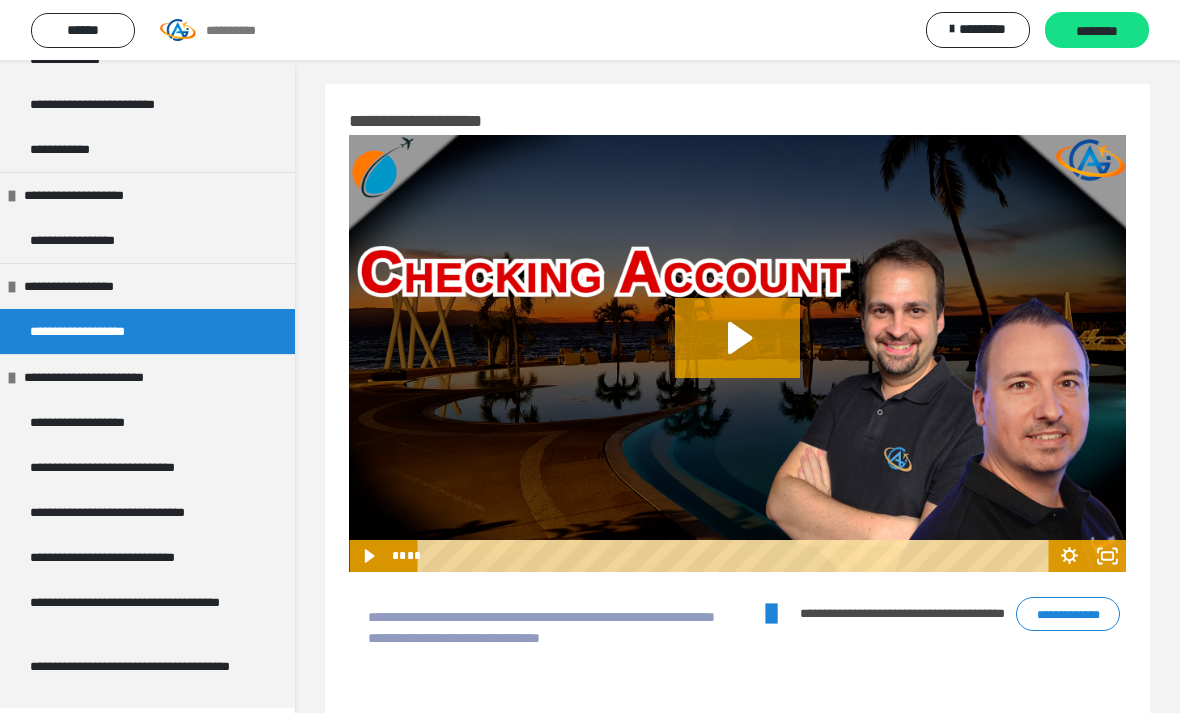 click on "******" at bounding box center (83, 30) 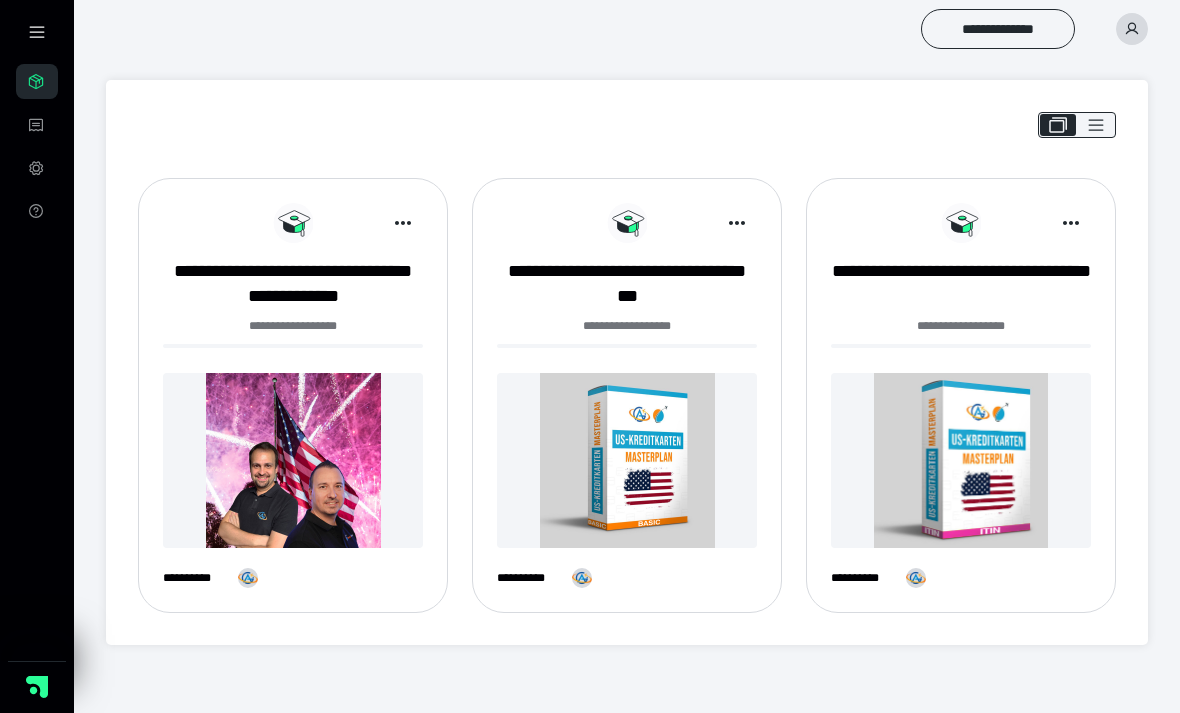scroll, scrollTop: 25, scrollLeft: 0, axis: vertical 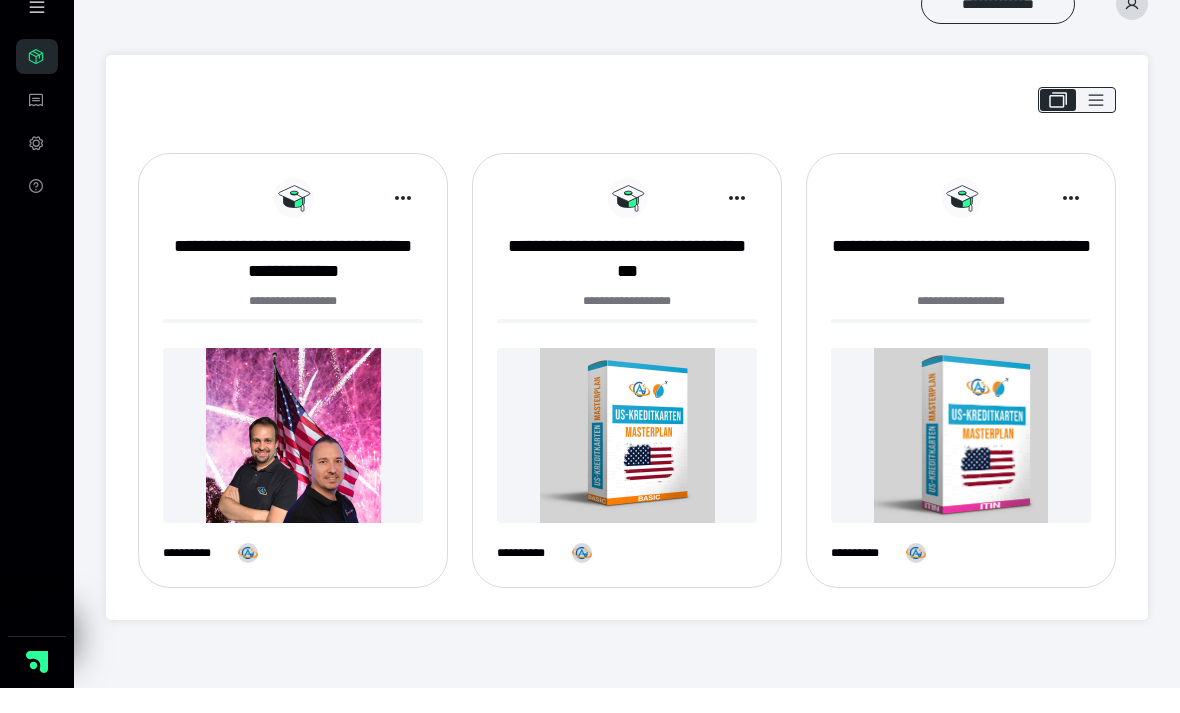 click at bounding box center [961, 460] 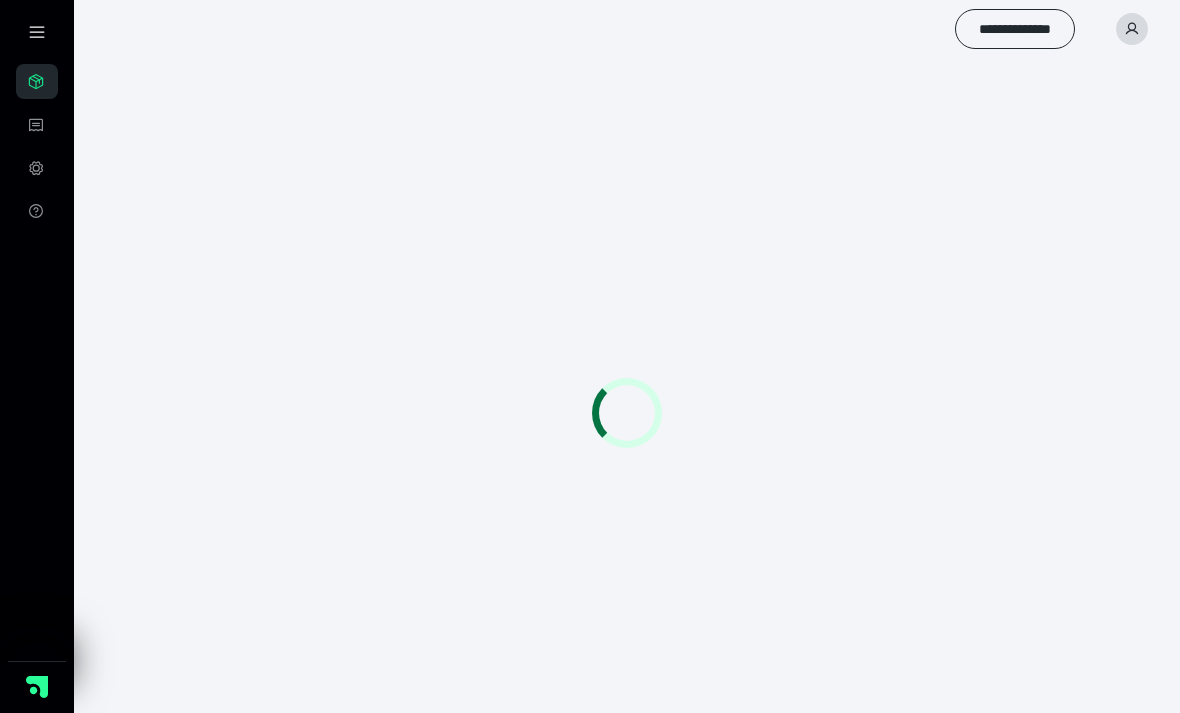 scroll, scrollTop: 0, scrollLeft: 0, axis: both 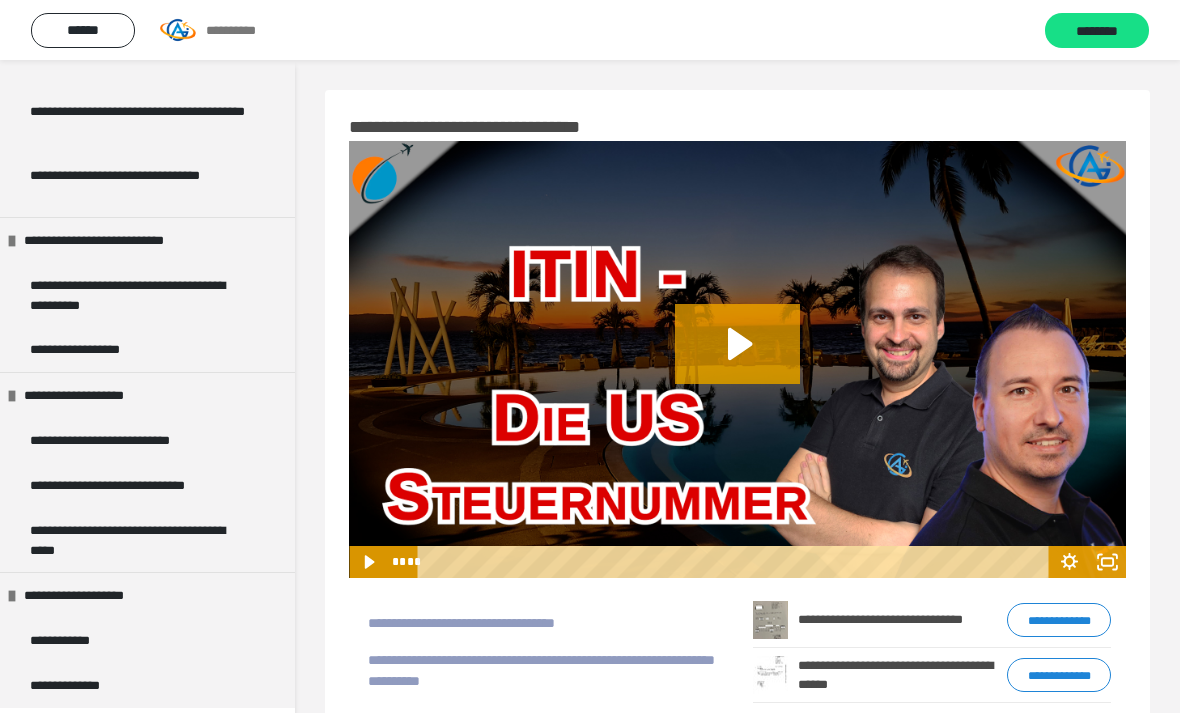 click on "**********" at bounding box center [134, 485] 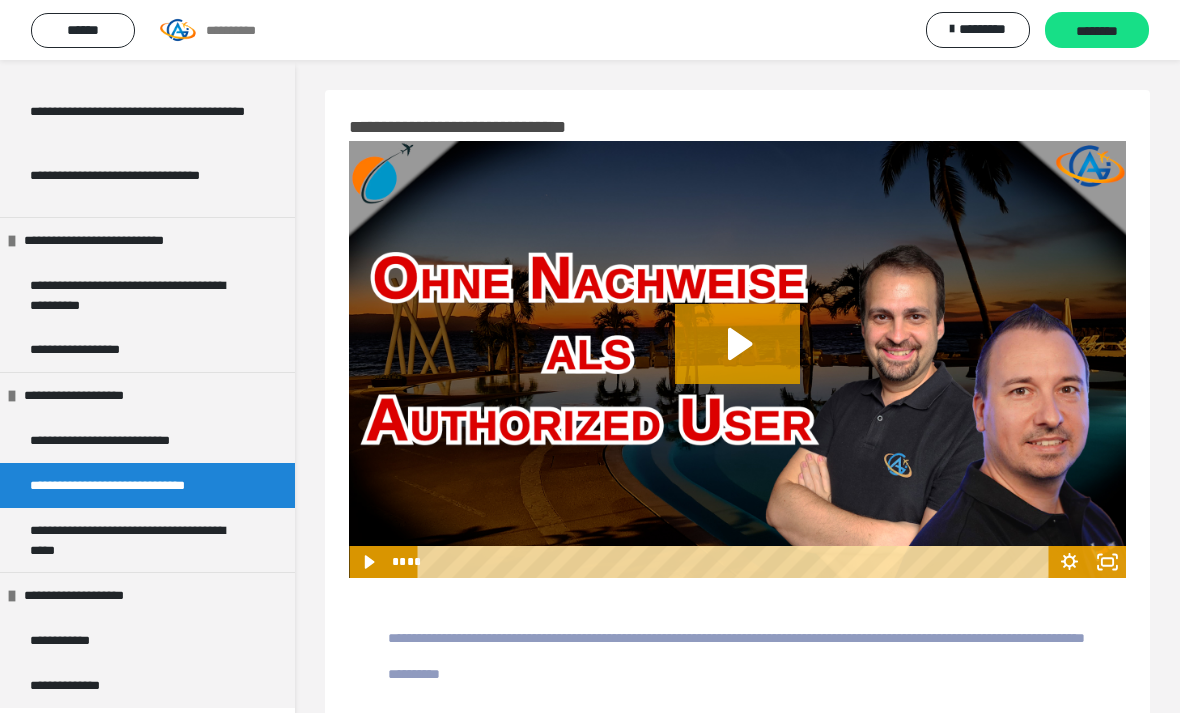 scroll, scrollTop: 516, scrollLeft: 0, axis: vertical 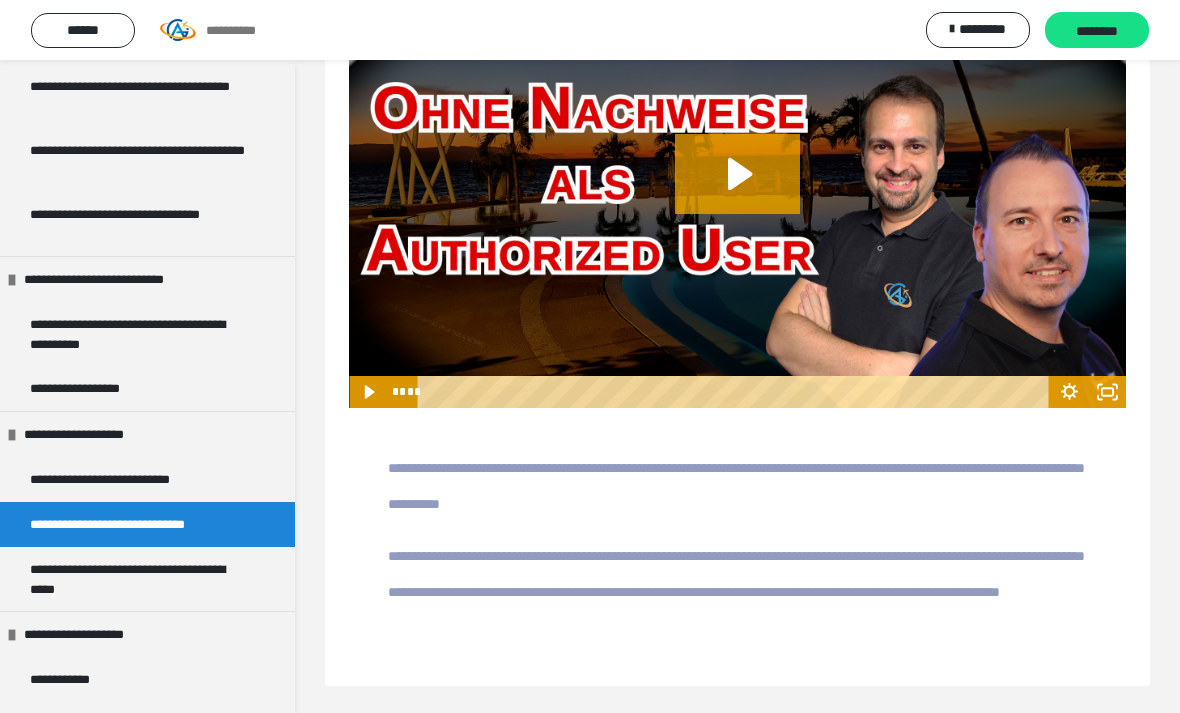 click on "**********" at bounding box center [139, 579] 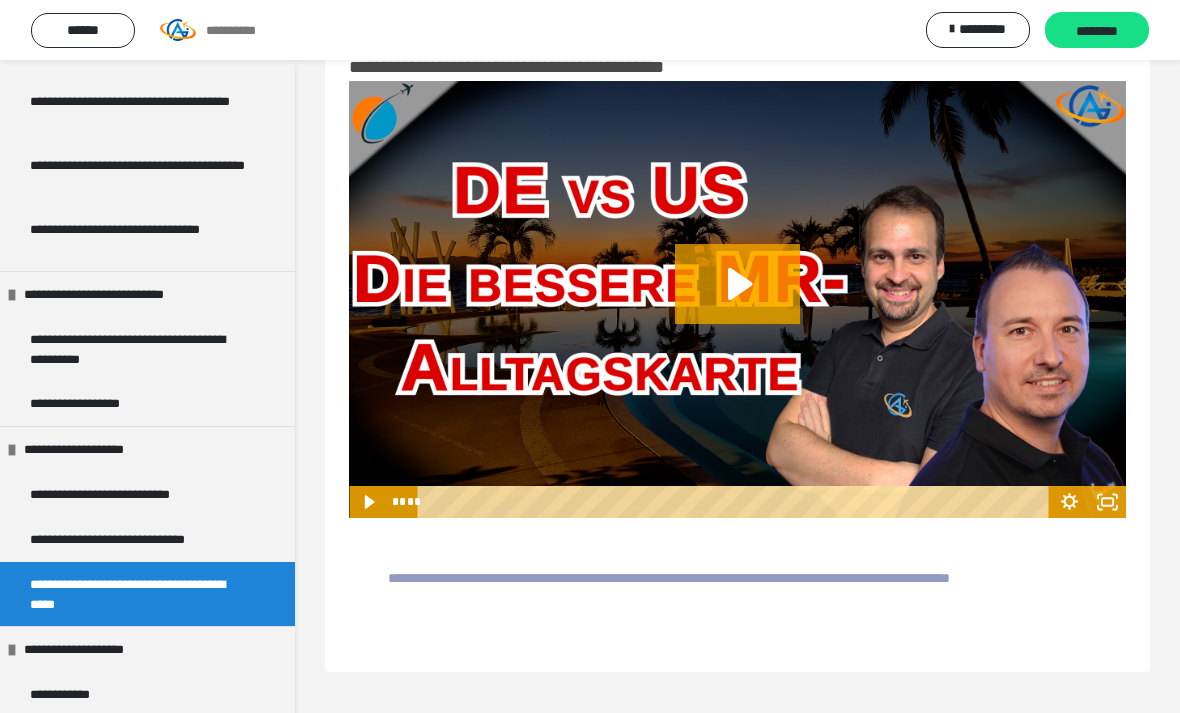 scroll, scrollTop: 57, scrollLeft: 0, axis: vertical 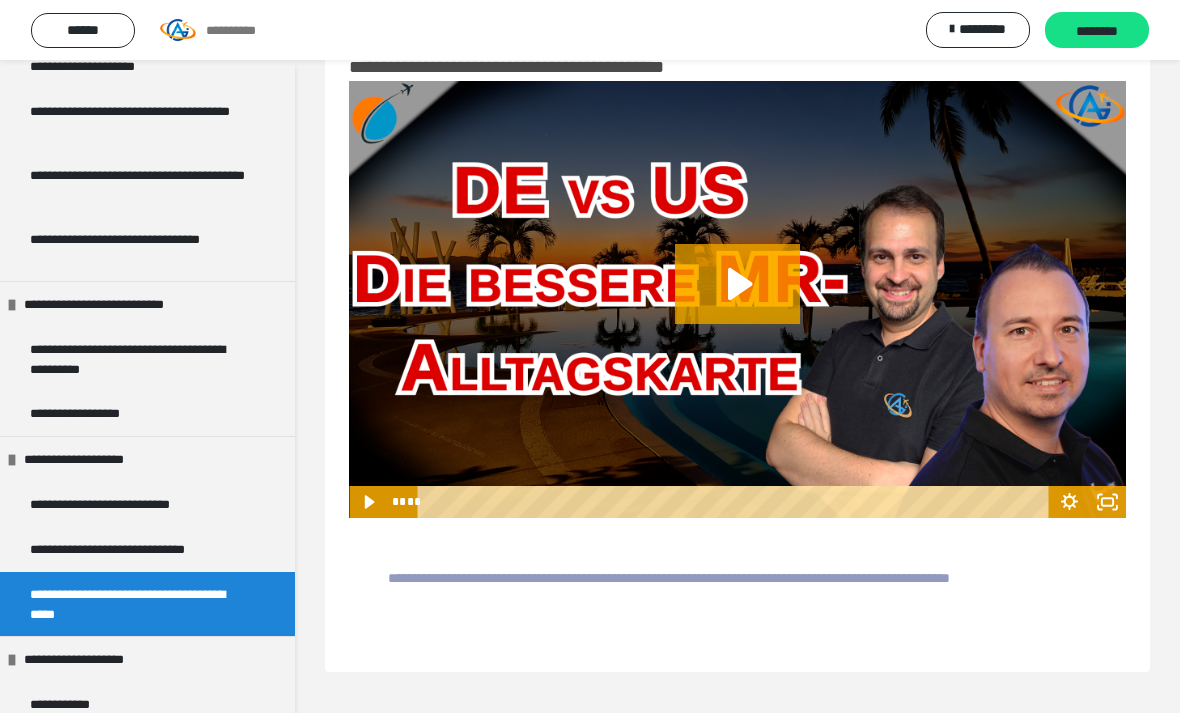 click 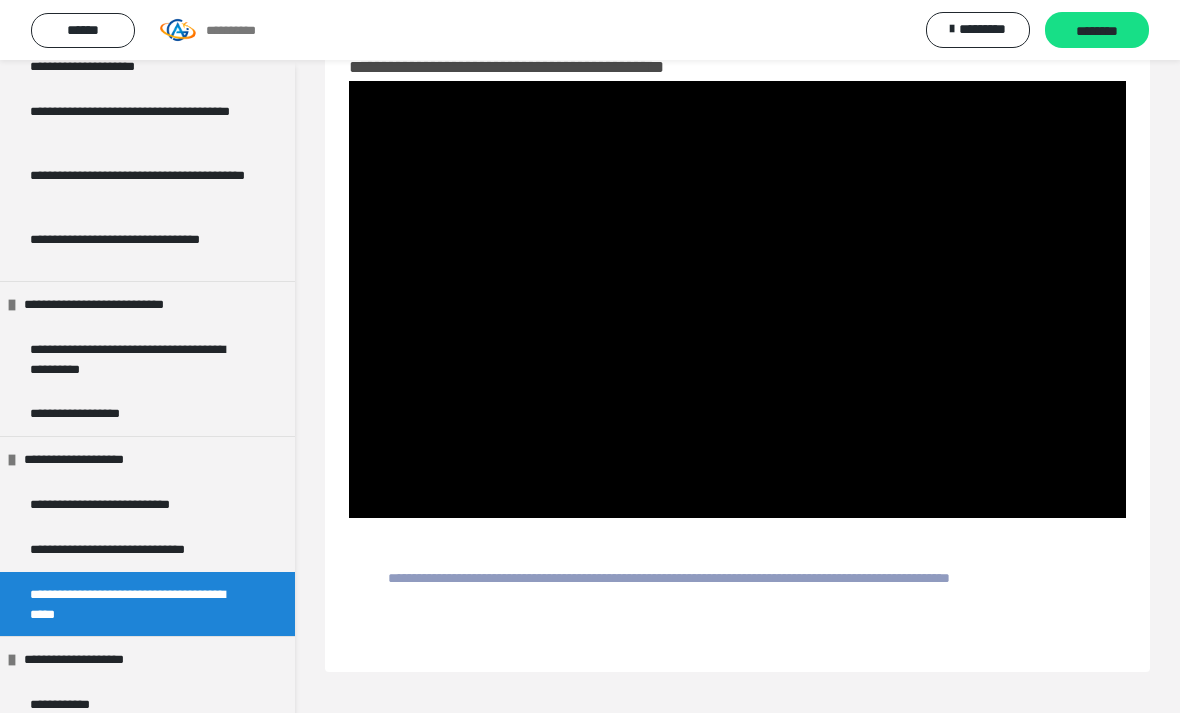 click 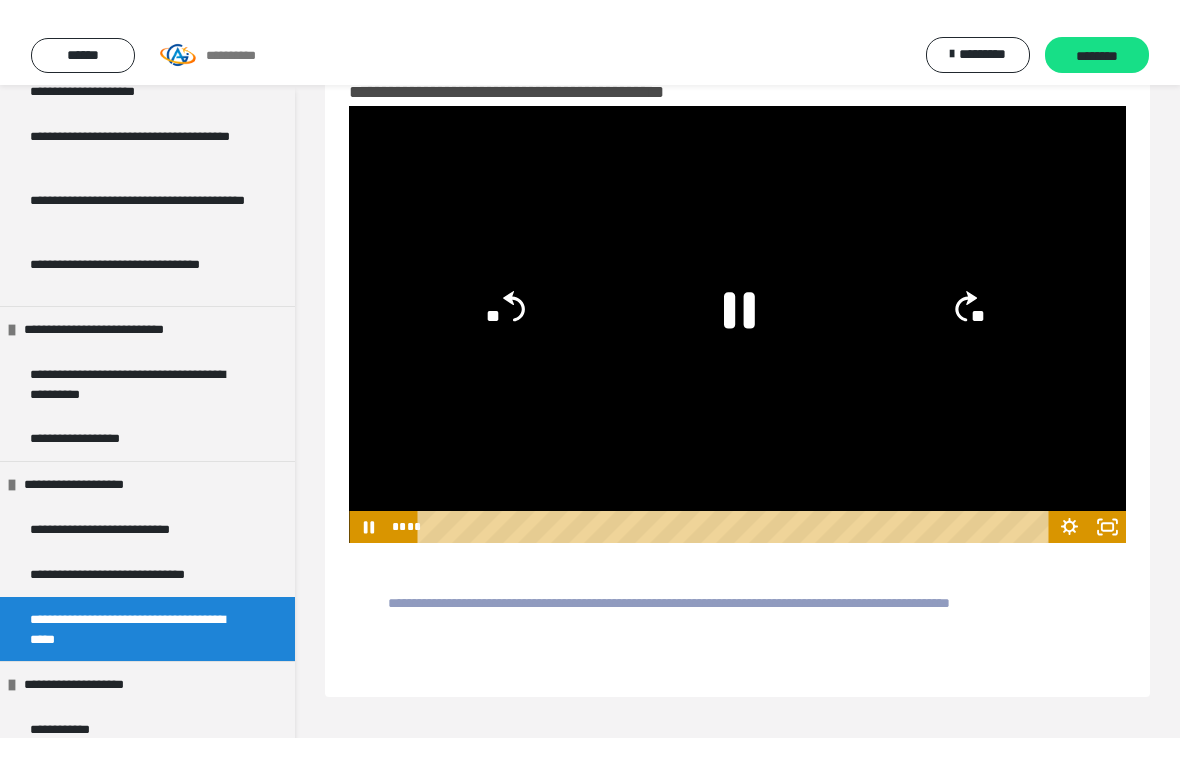 scroll, scrollTop: 24, scrollLeft: 0, axis: vertical 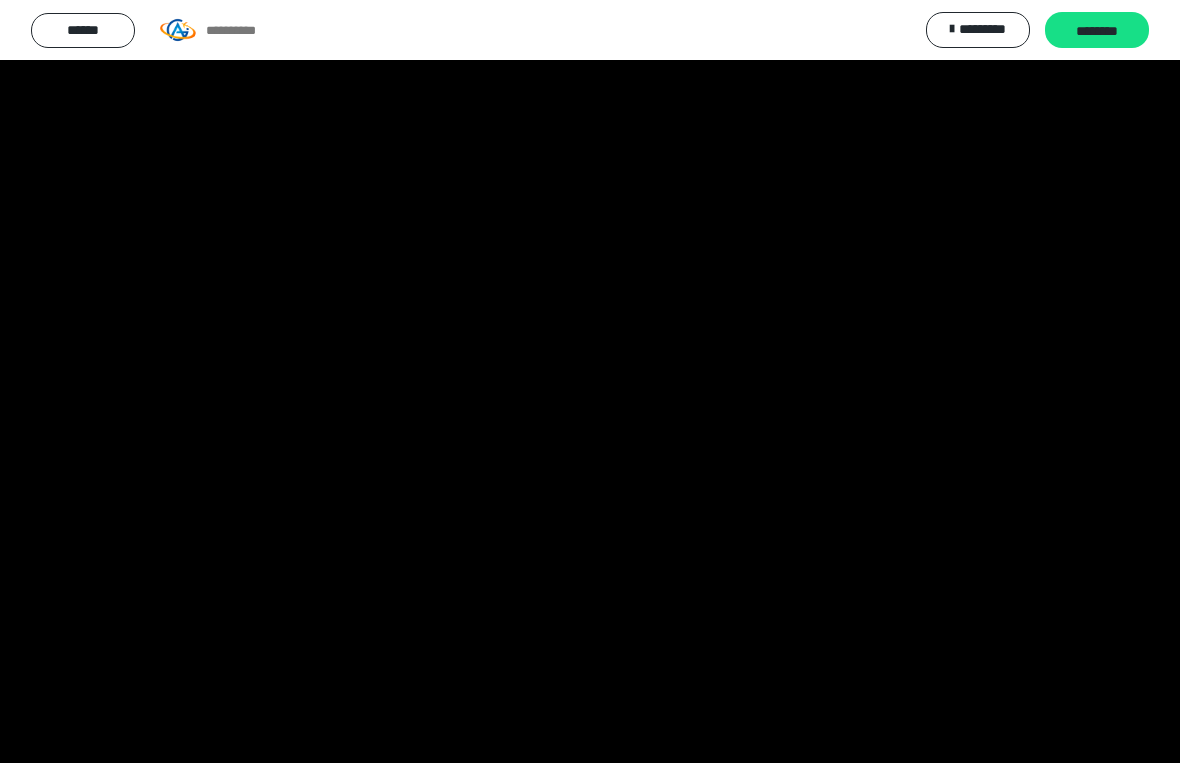 click at bounding box center (590, 381) 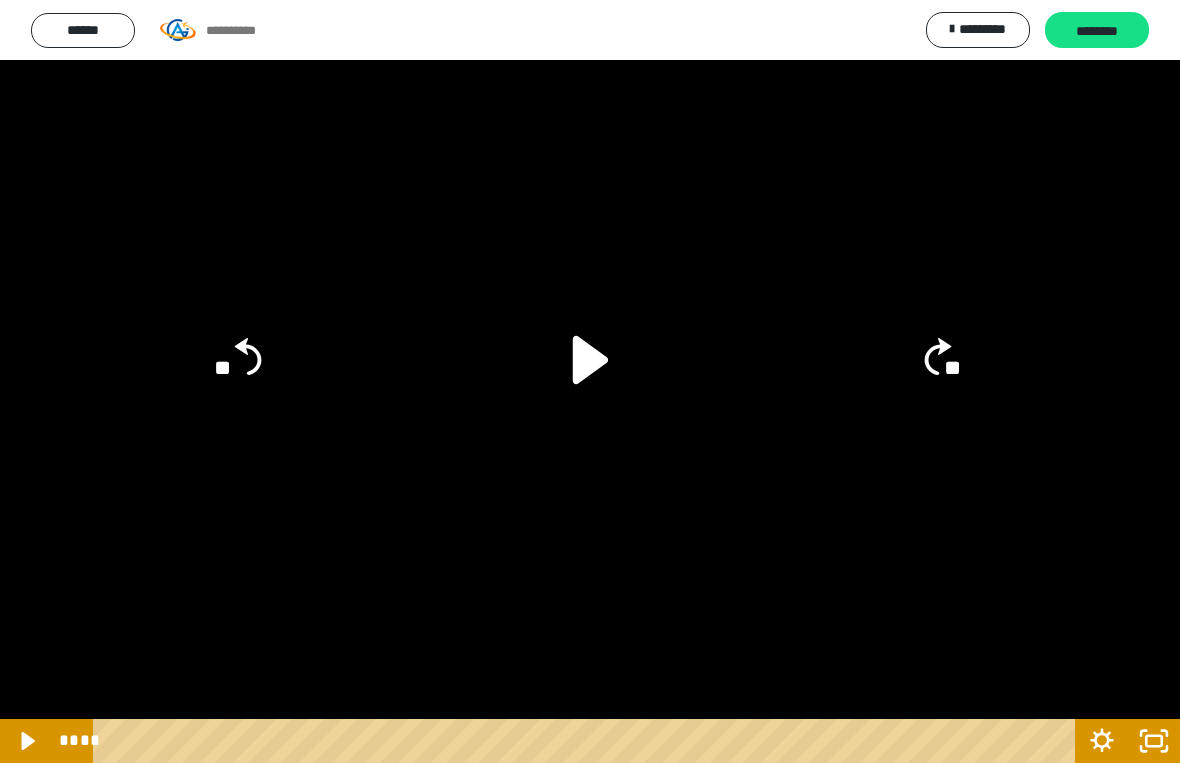 click 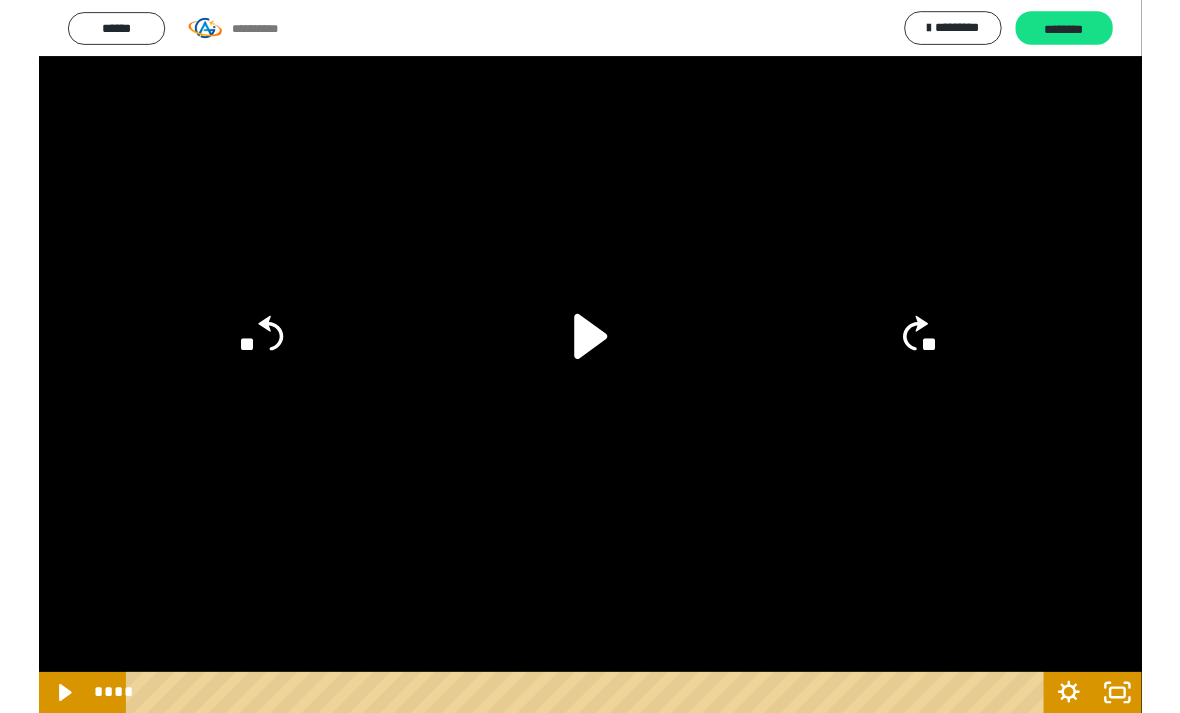scroll, scrollTop: 74, scrollLeft: 0, axis: vertical 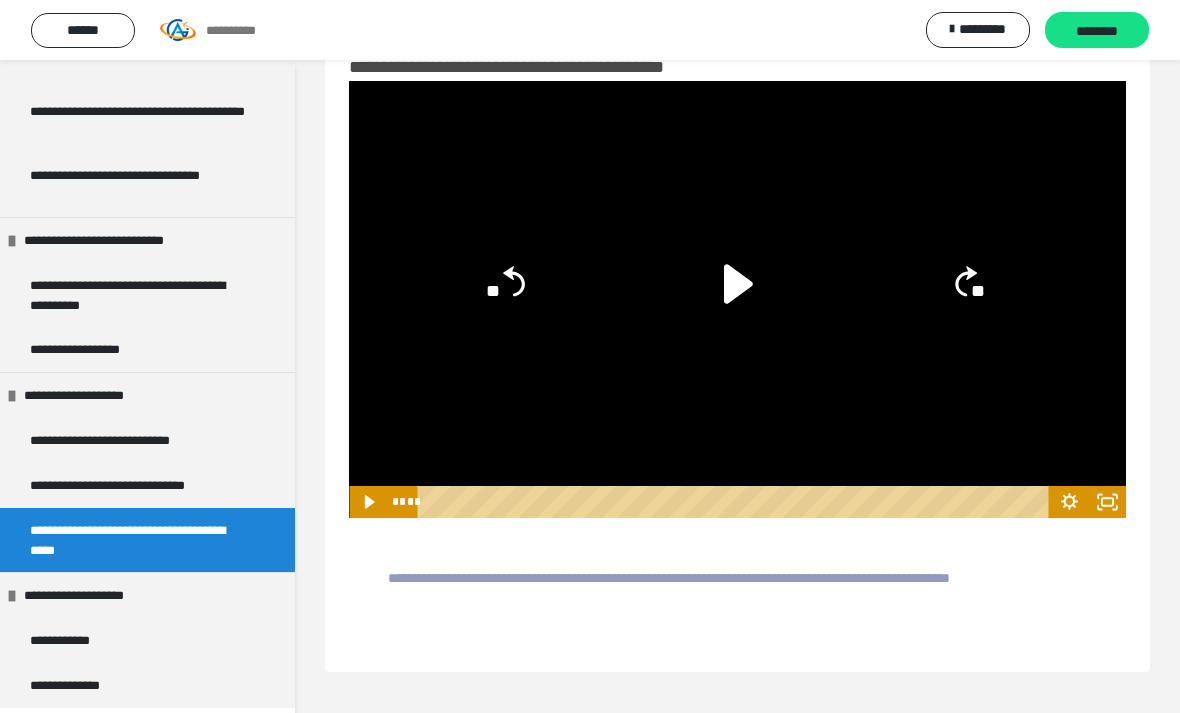 click on "**********" at bounding box center (134, 485) 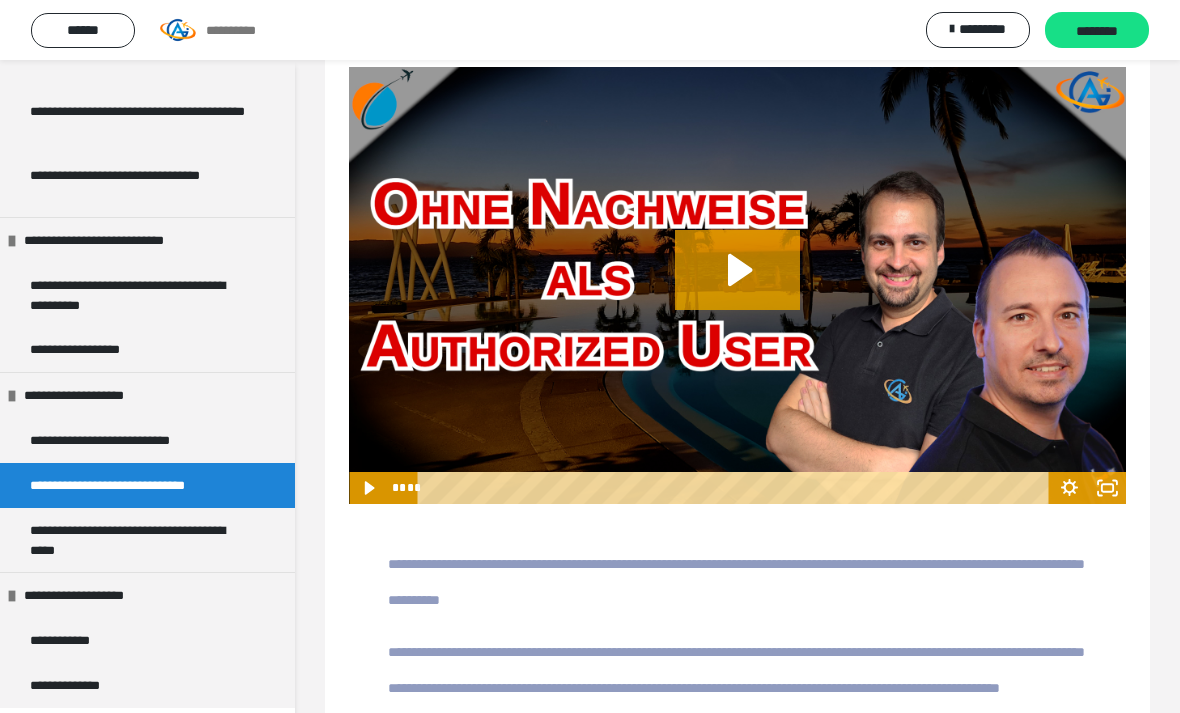 click 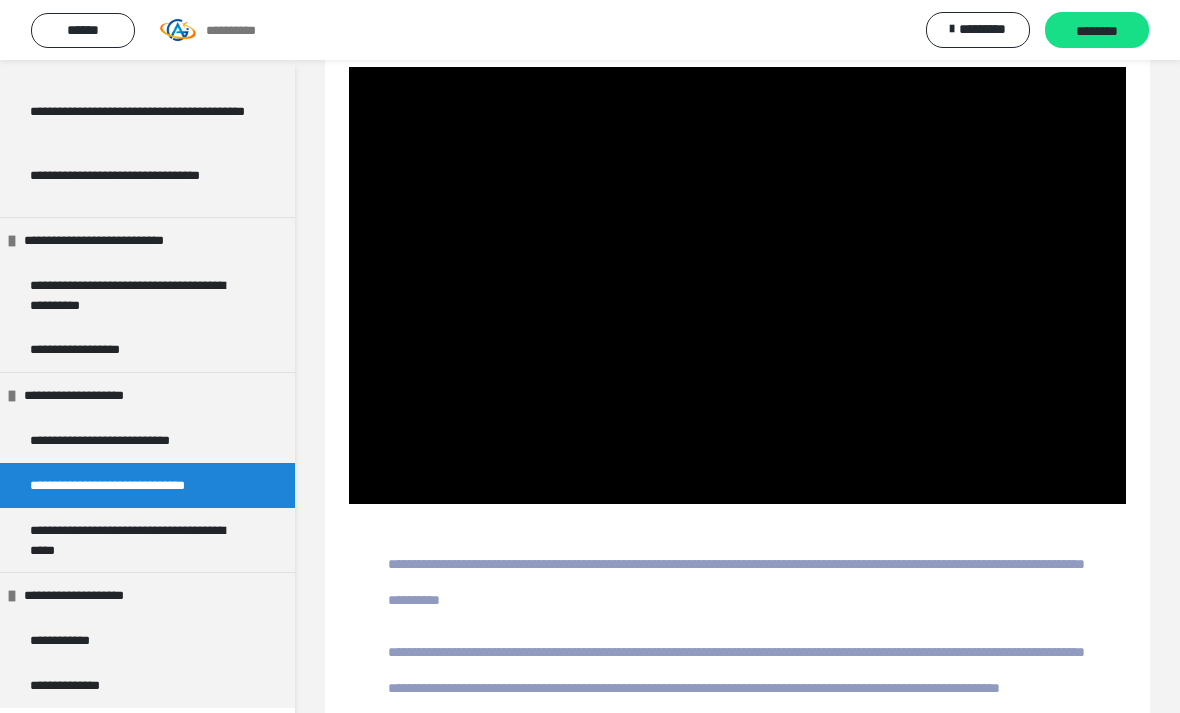 click at bounding box center (737, 285) 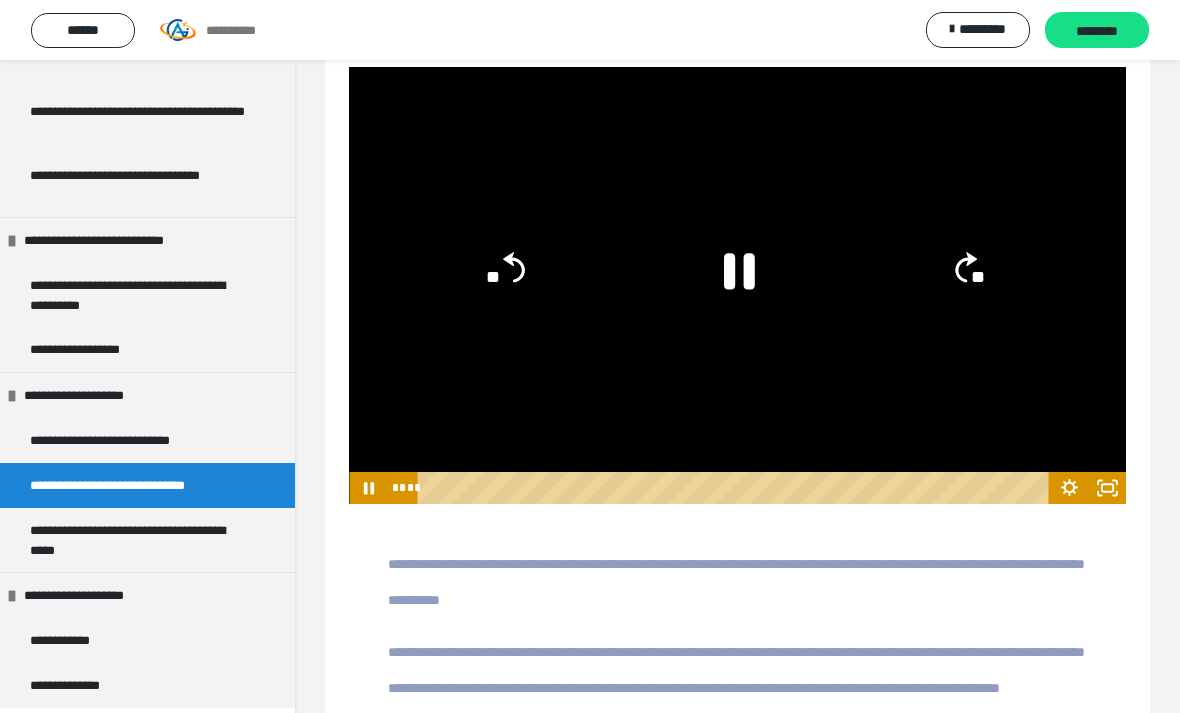 click 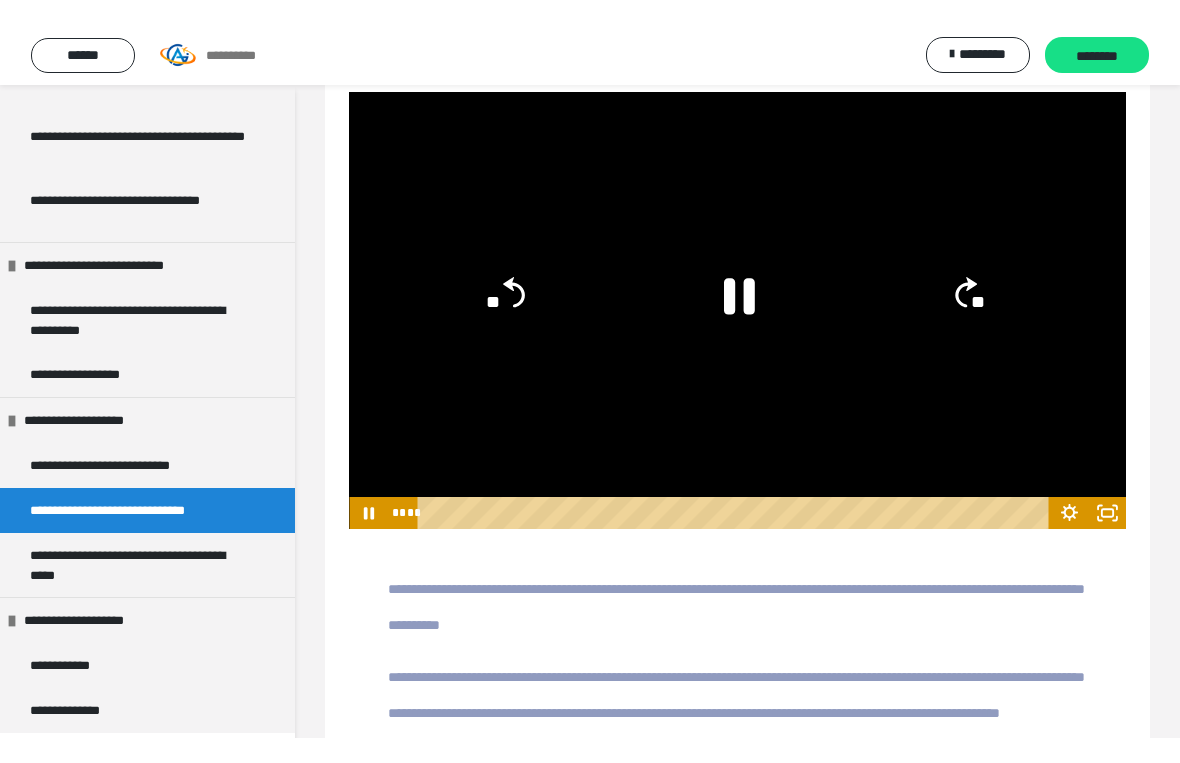 scroll, scrollTop: 24, scrollLeft: 0, axis: vertical 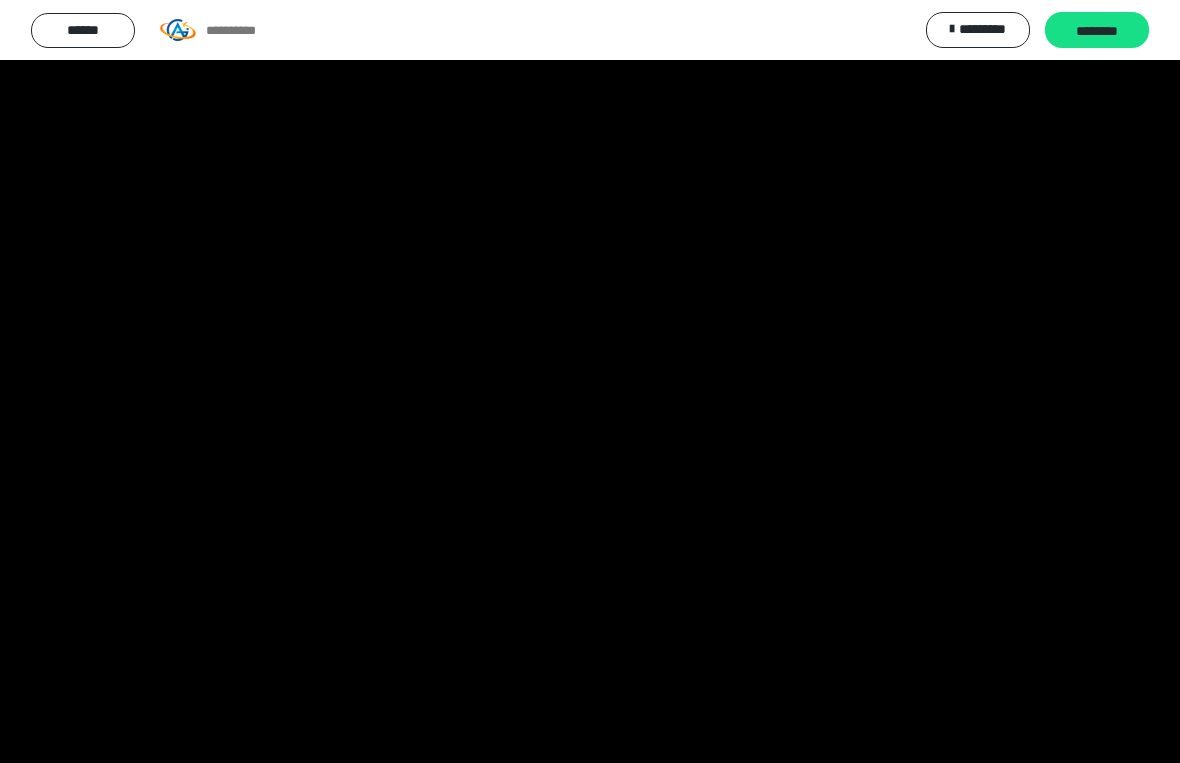 click at bounding box center [590, 381] 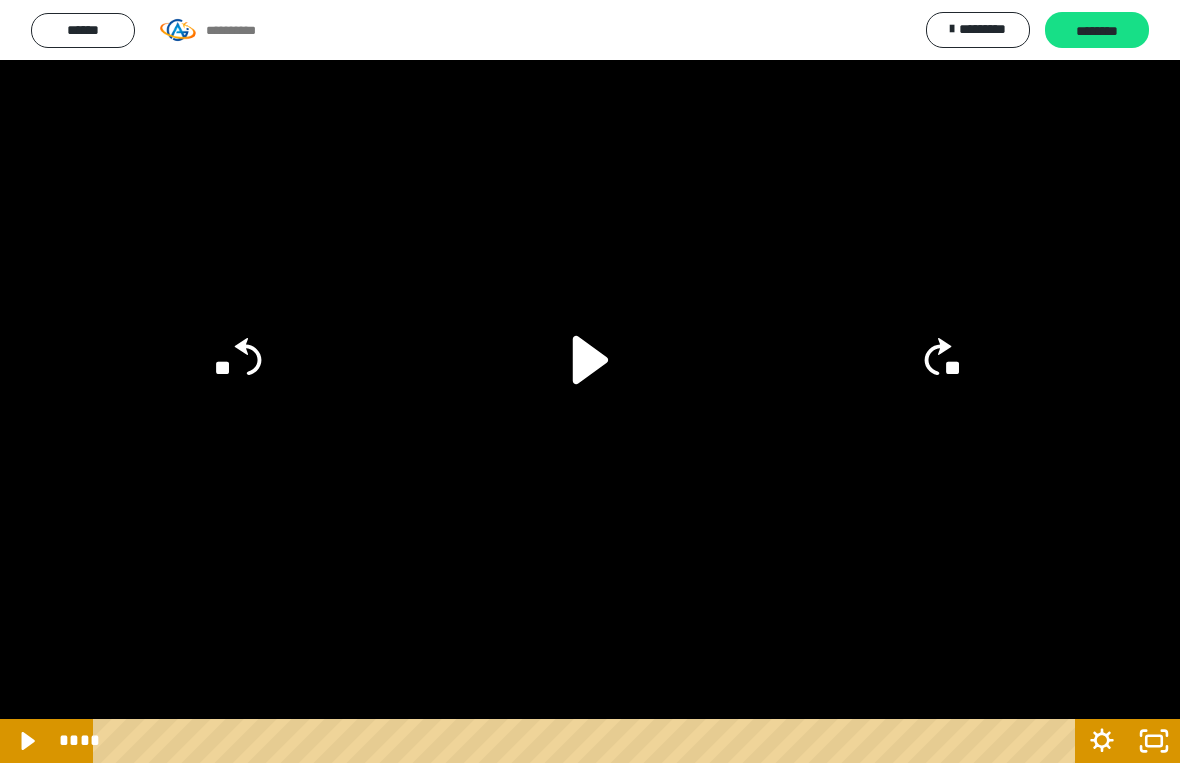 click 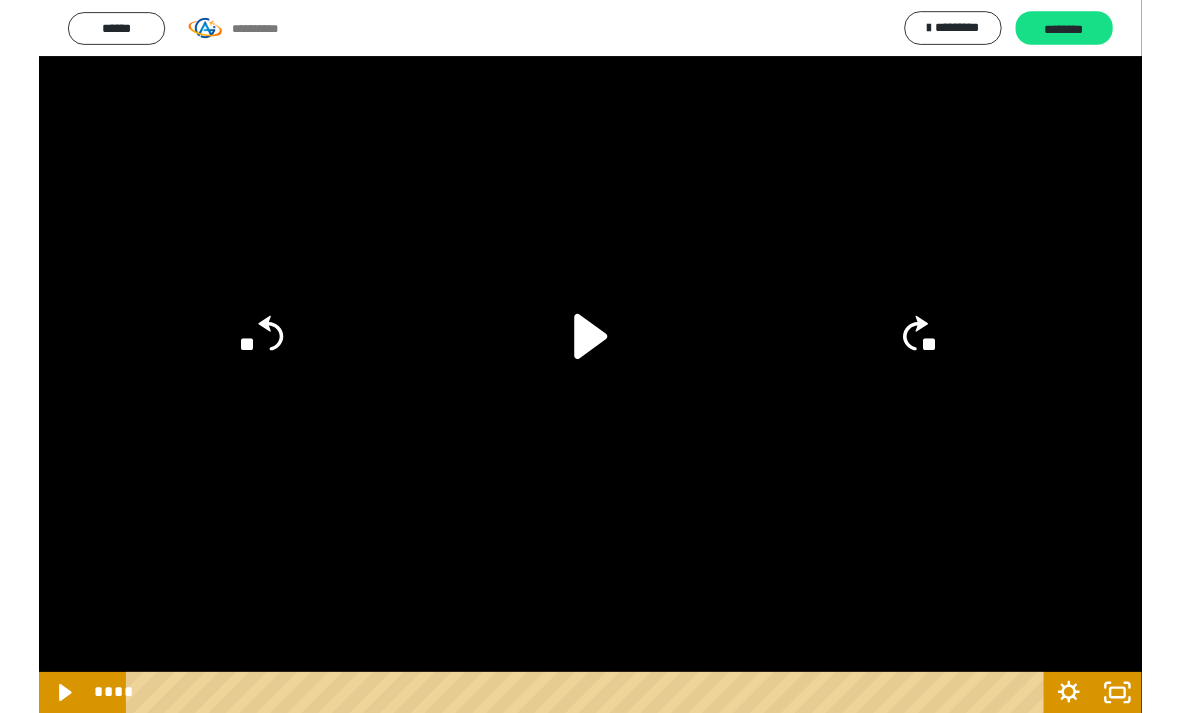 scroll, scrollTop: 74, scrollLeft: 0, axis: vertical 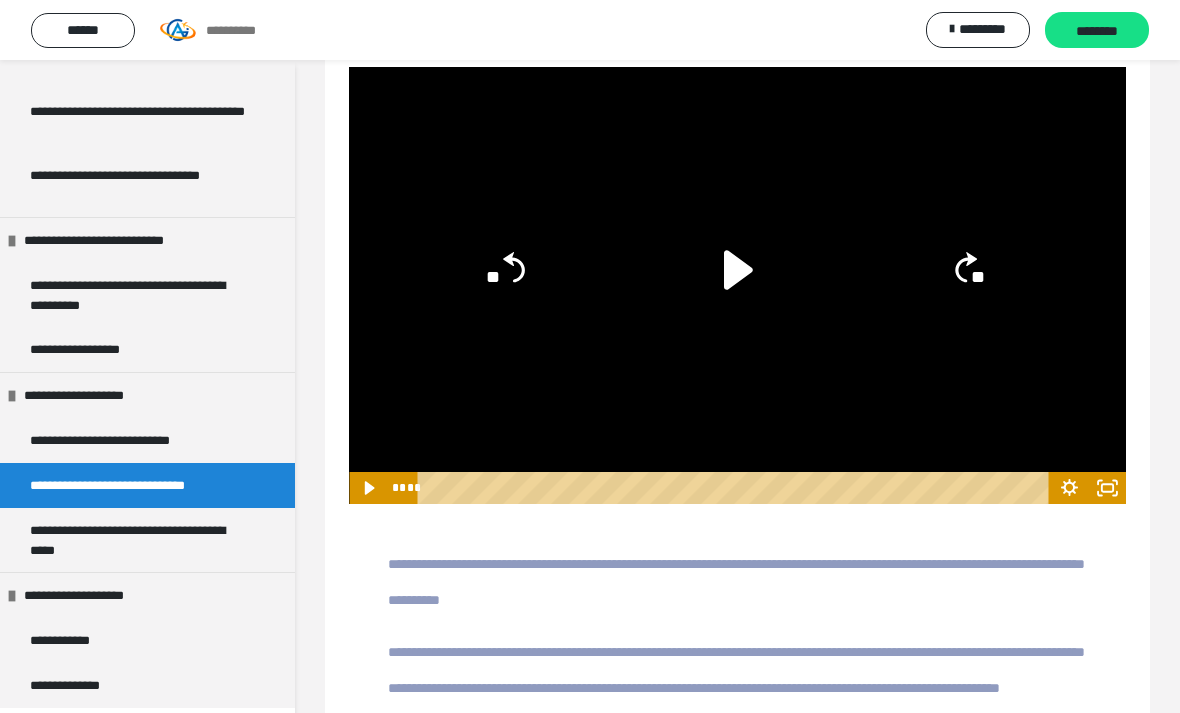 click on "******" at bounding box center [83, 30] 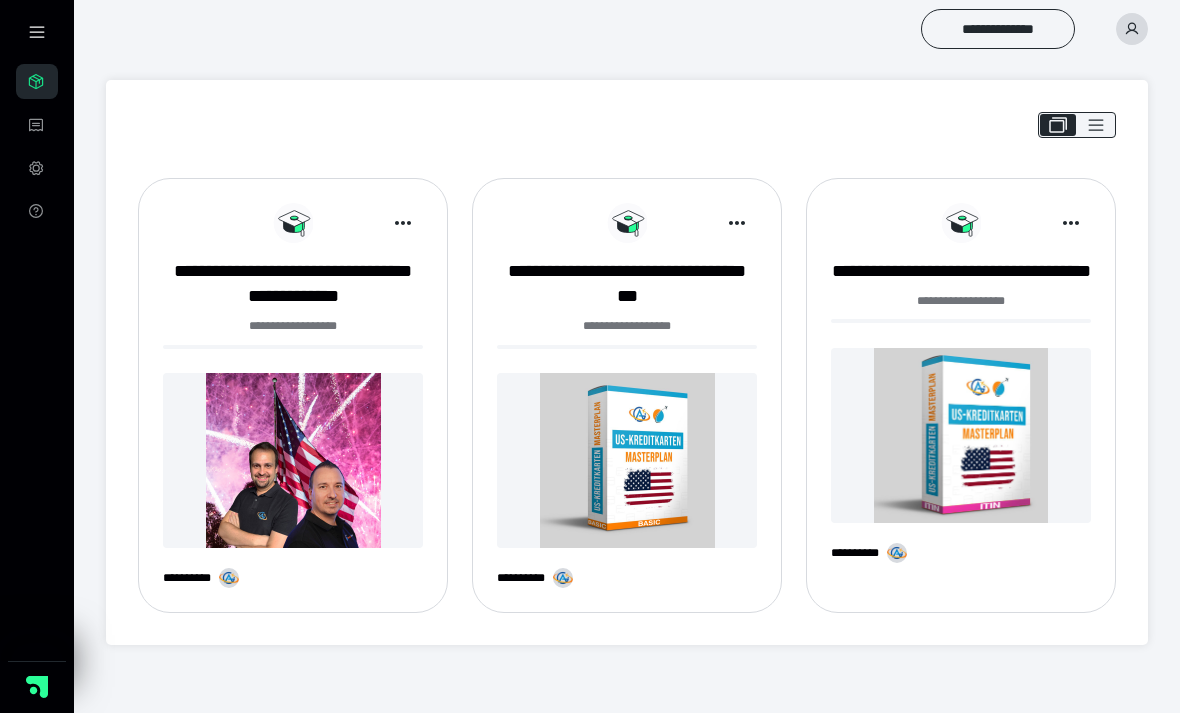 scroll, scrollTop: 25, scrollLeft: 0, axis: vertical 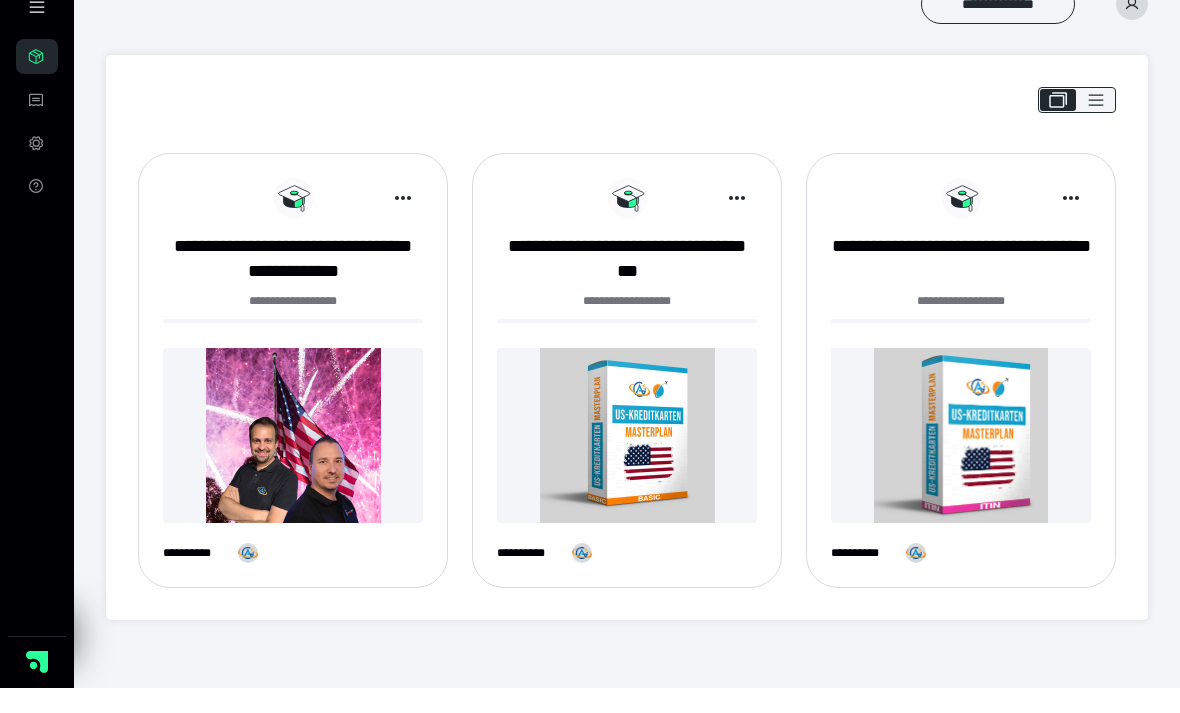 click at bounding box center (627, 460) 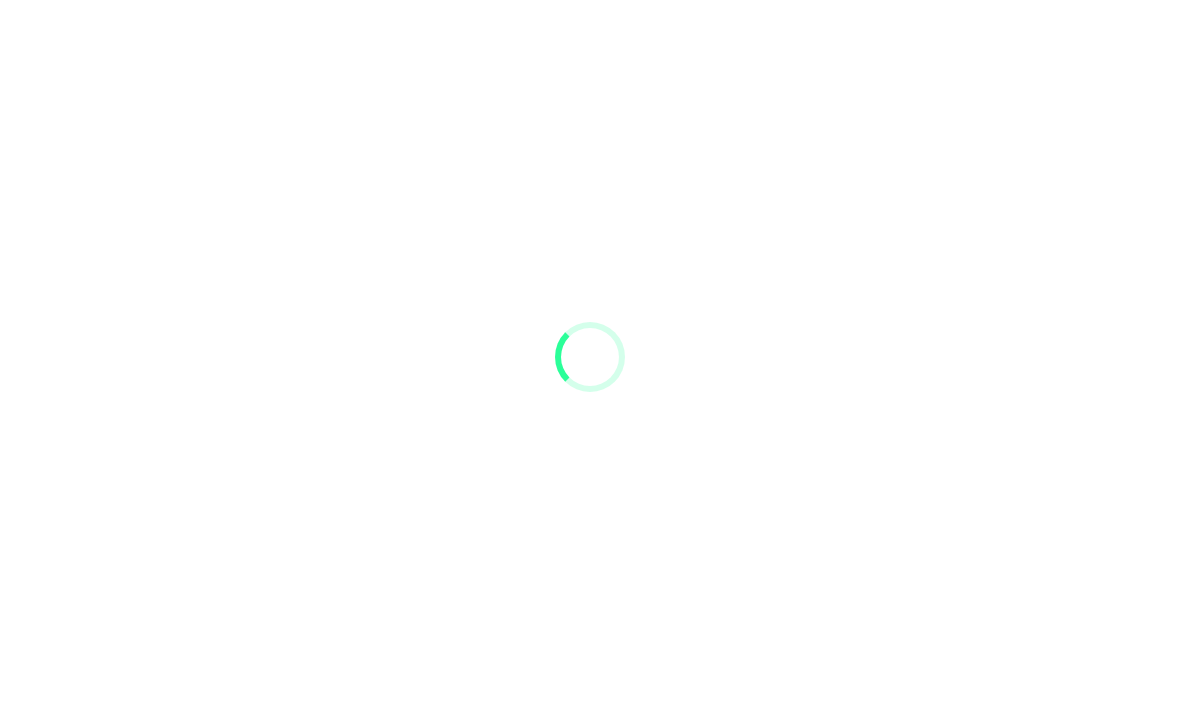scroll, scrollTop: 0, scrollLeft: 0, axis: both 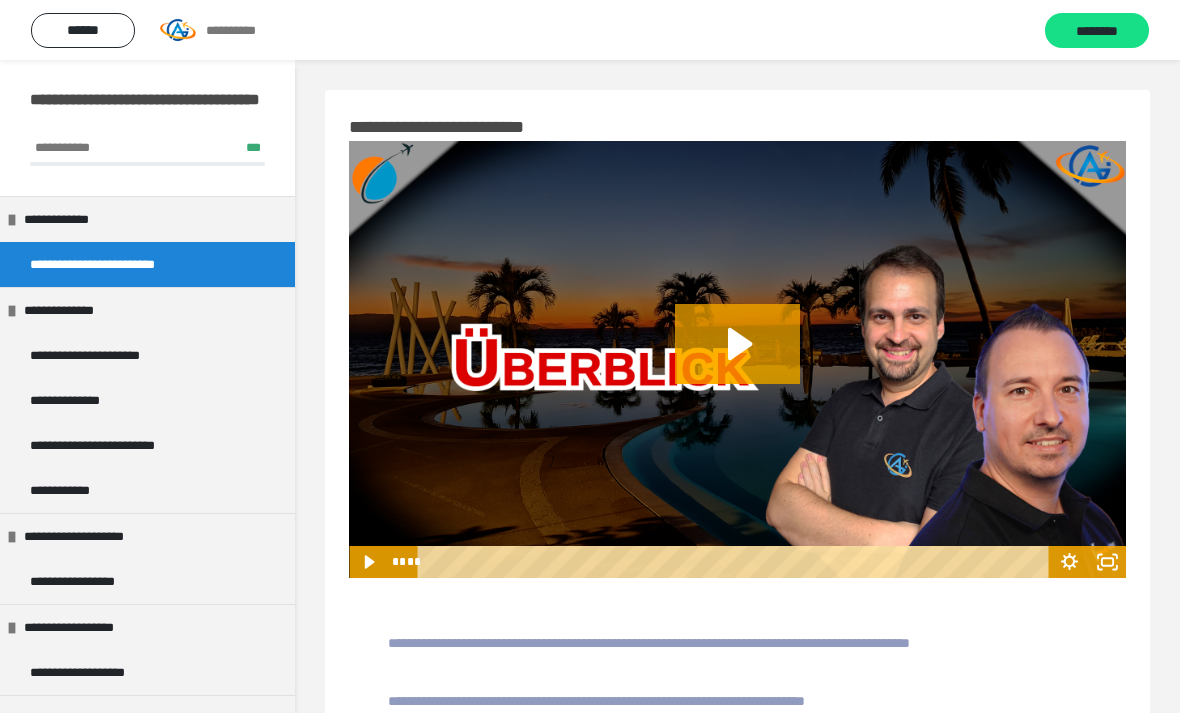 click on "**********" at bounding box center [90, 581] 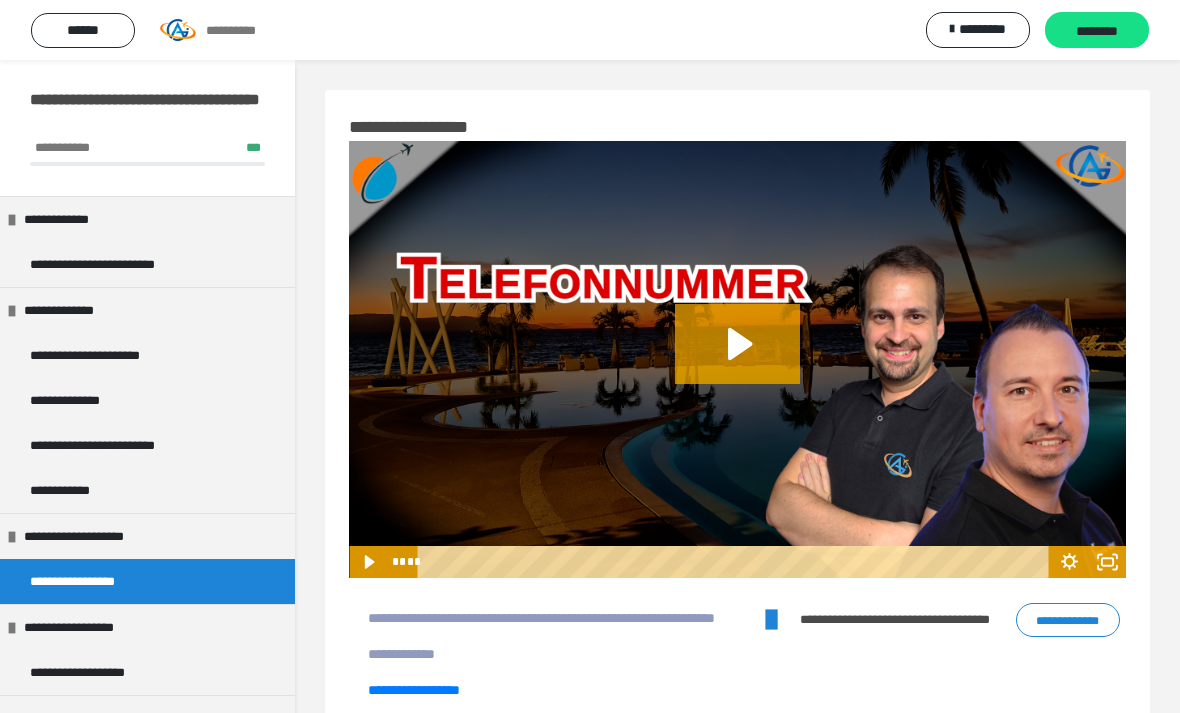 click 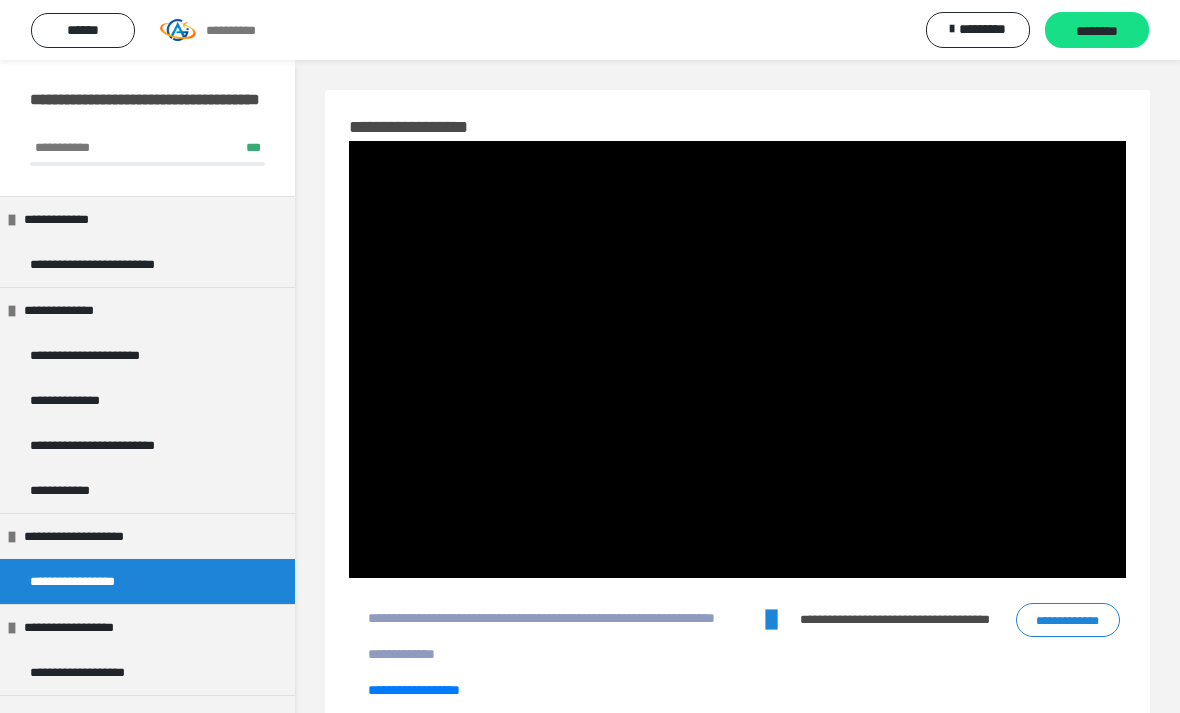 click at bounding box center (737, 359) 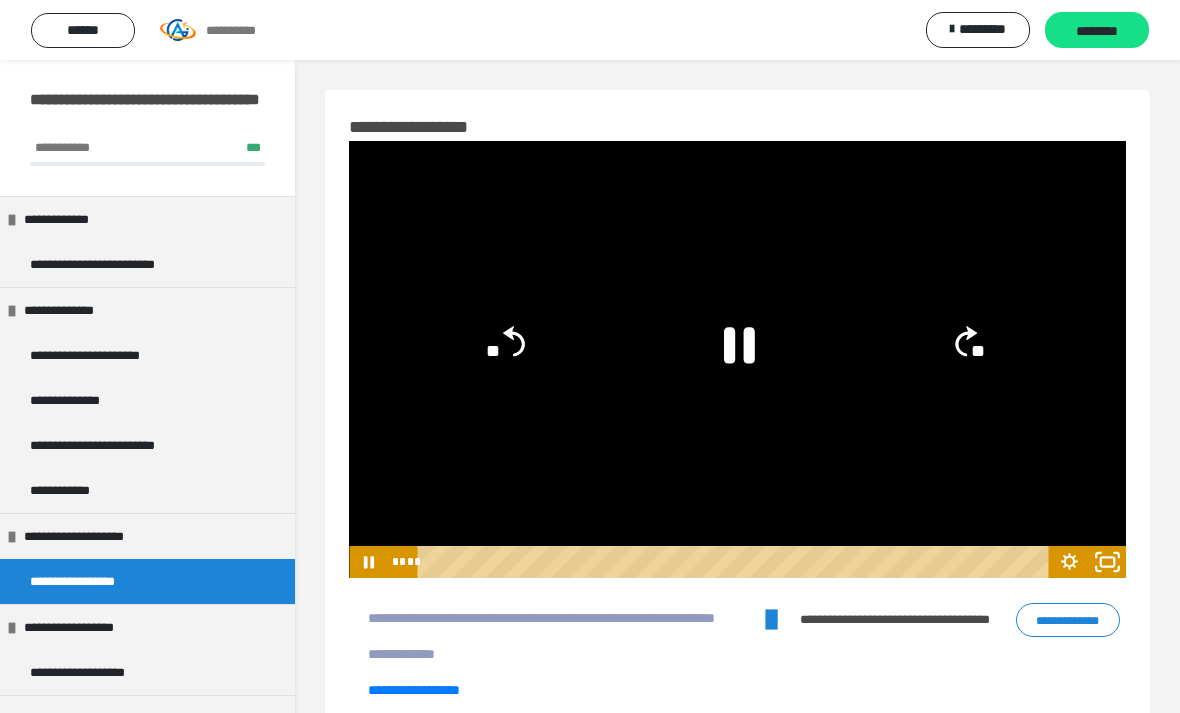 click 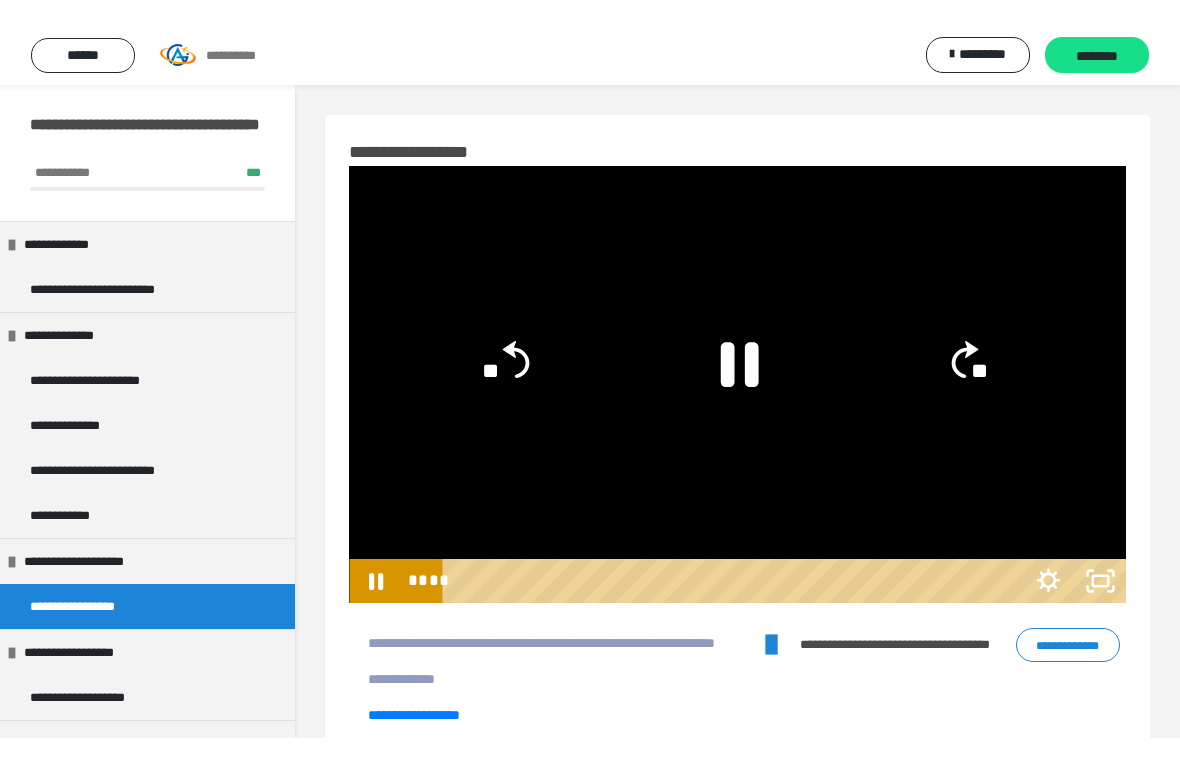 scroll, scrollTop: 24, scrollLeft: 0, axis: vertical 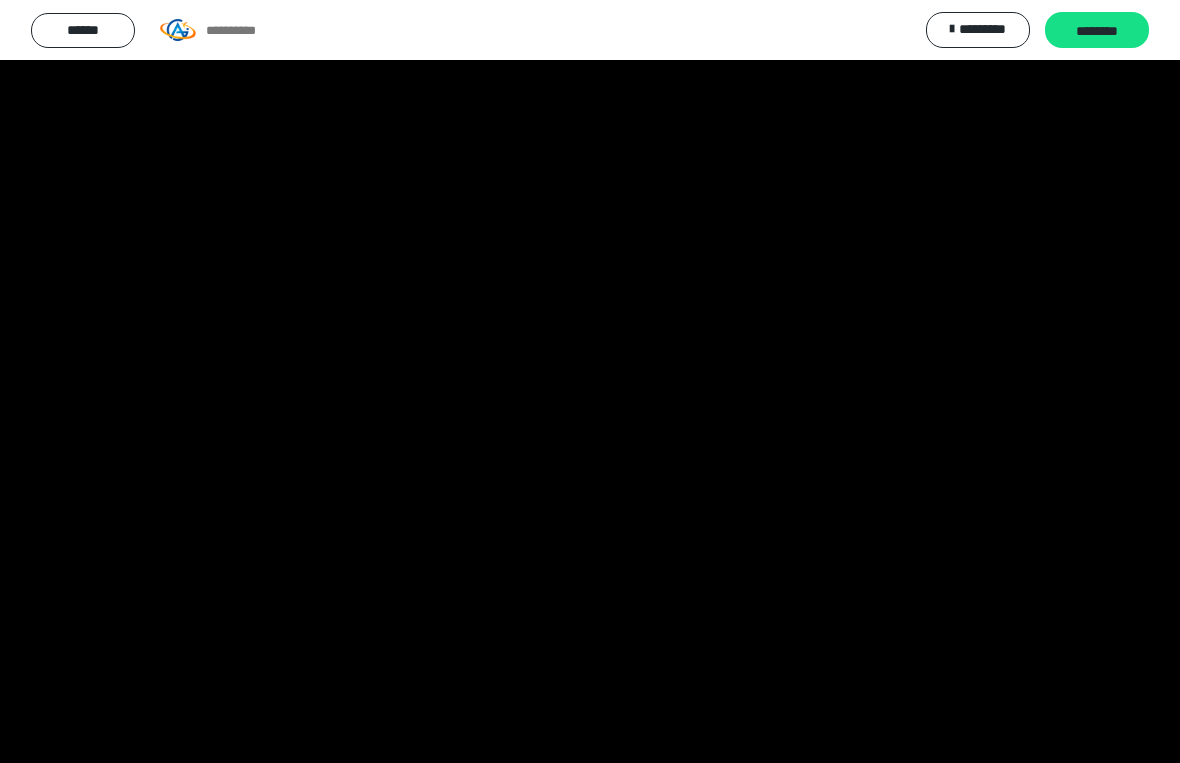 click at bounding box center (590, 381) 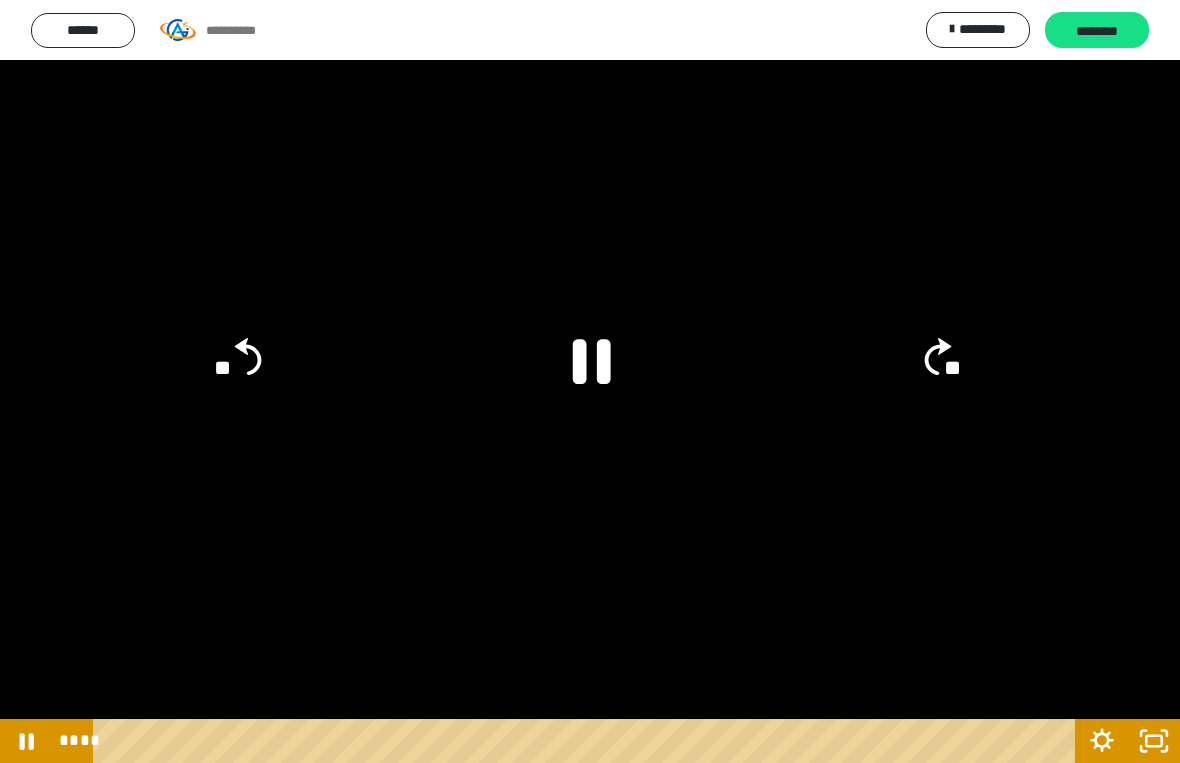 click on "**" 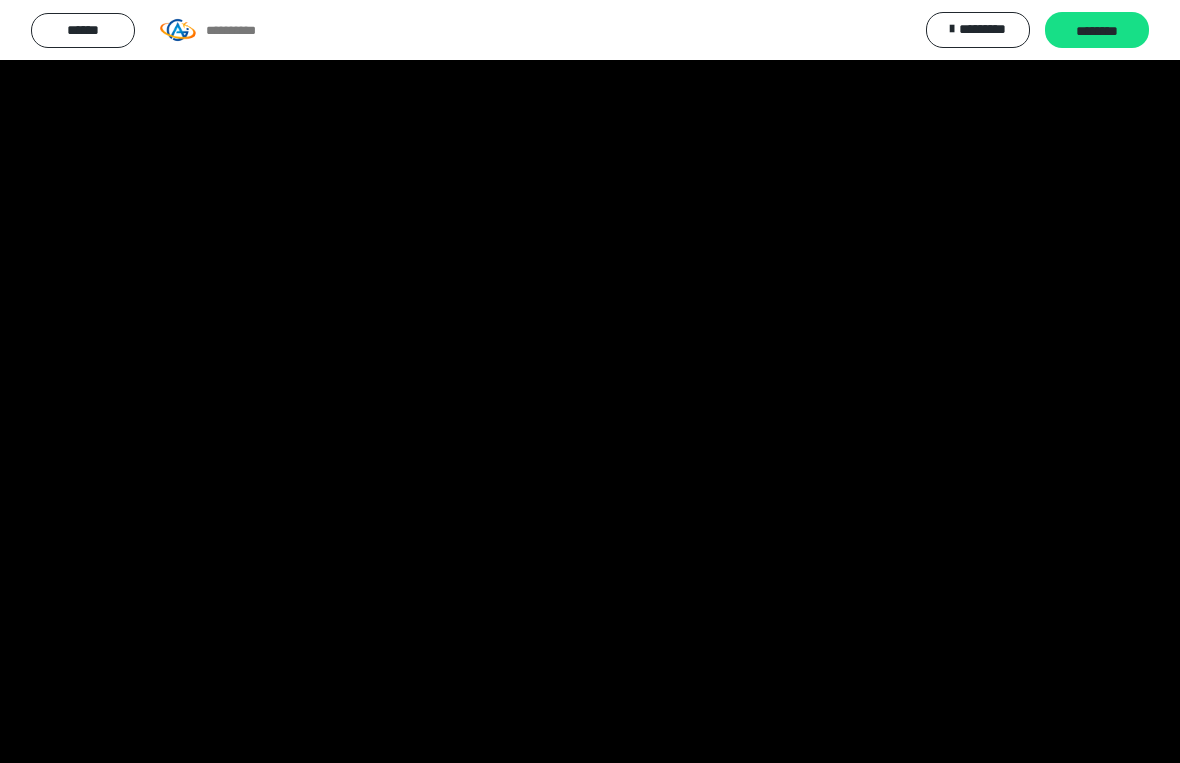 click at bounding box center (590, 381) 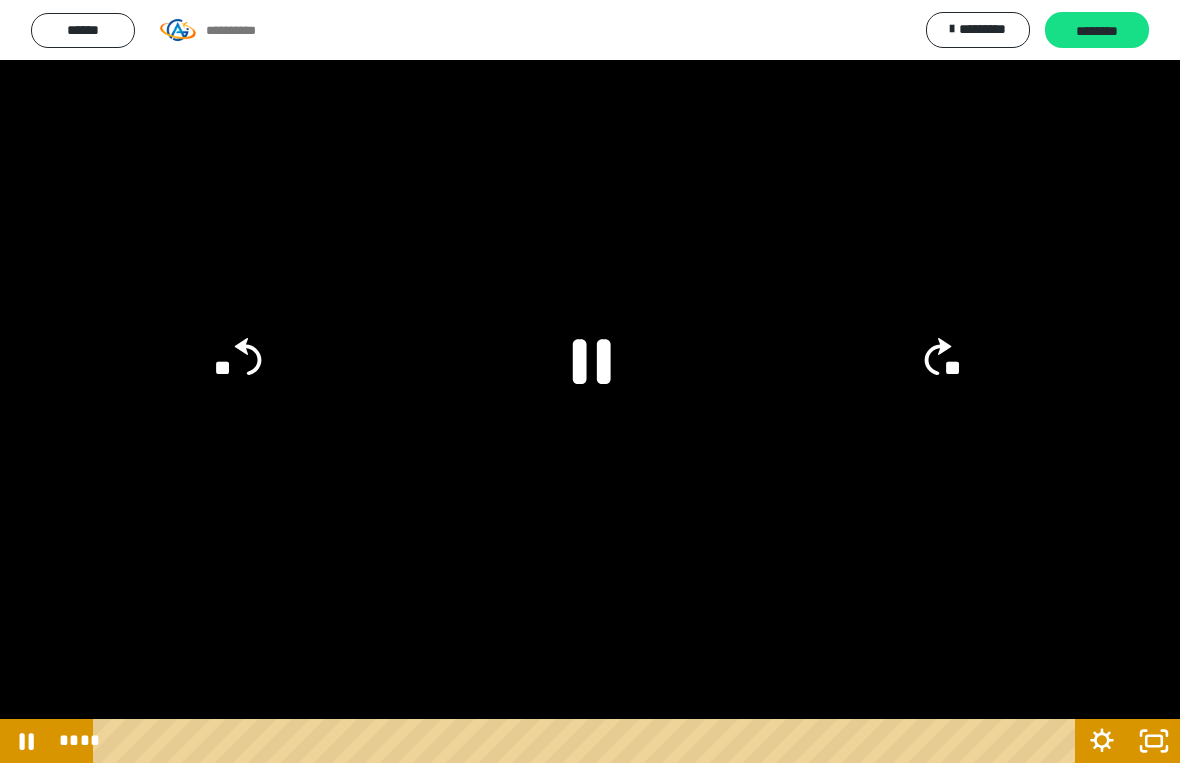 click 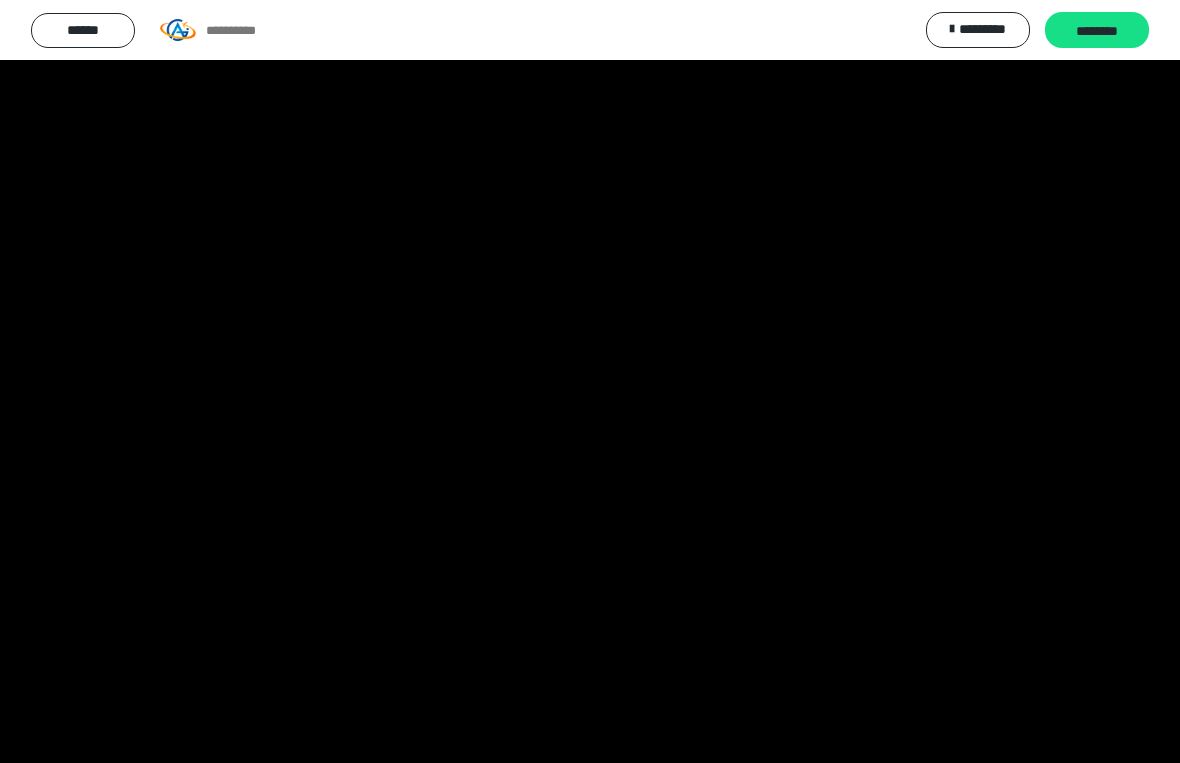 click at bounding box center [590, 381] 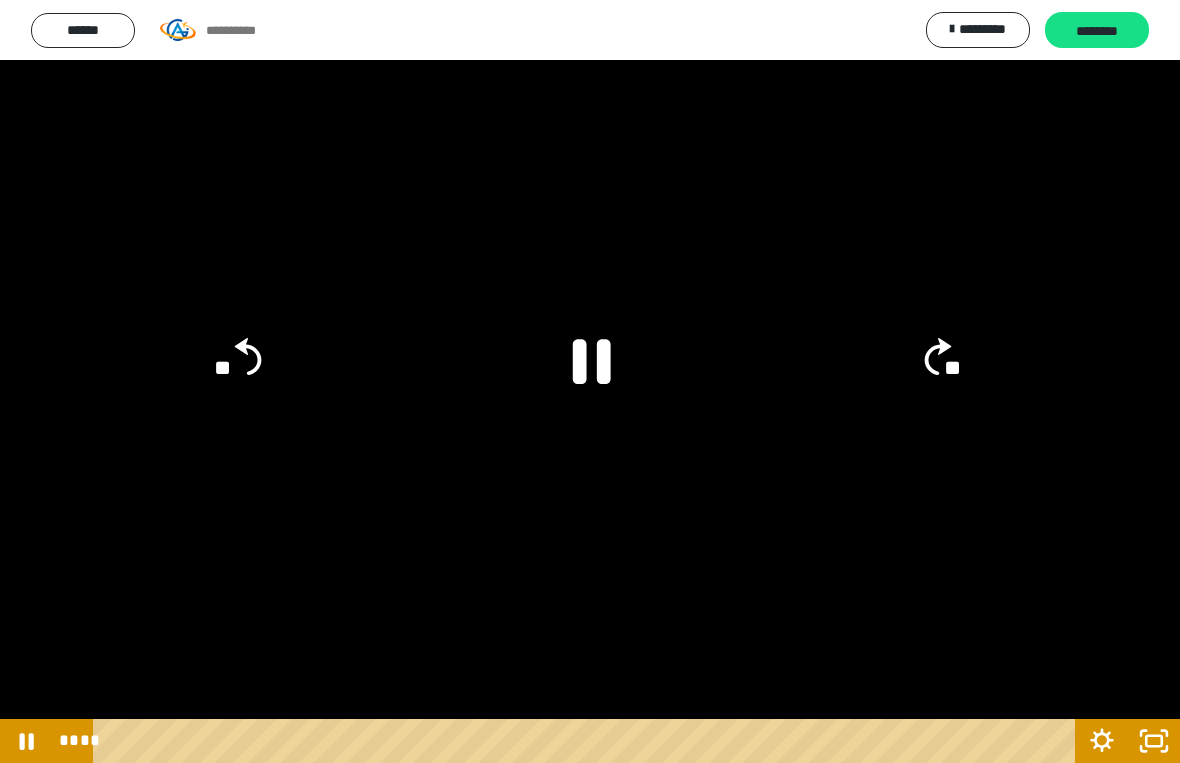 click on "**" 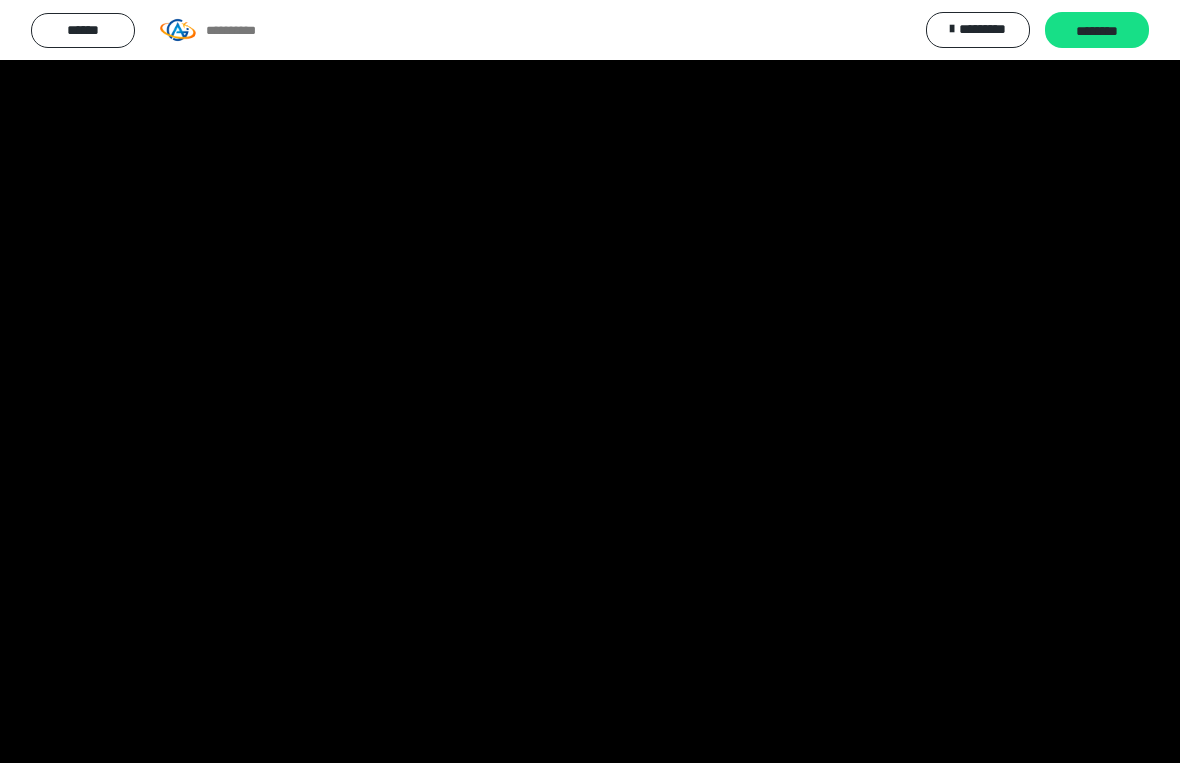 click at bounding box center [590, 381] 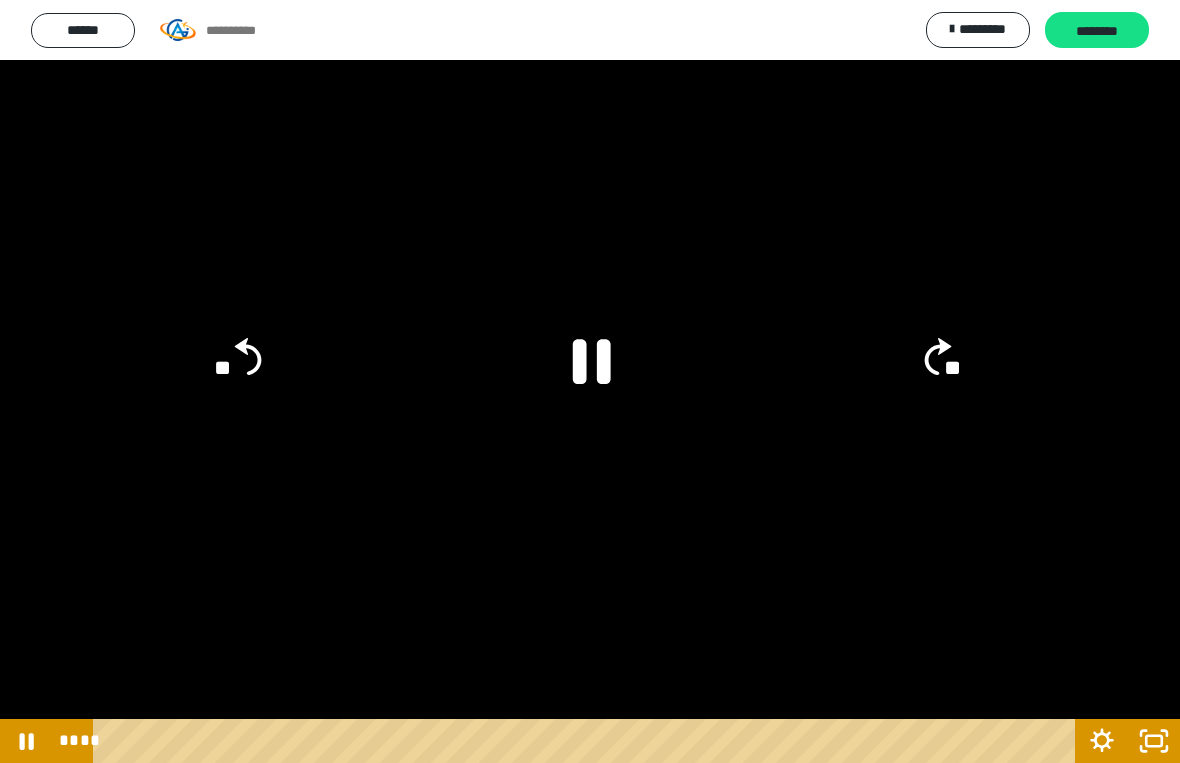 click on "**" 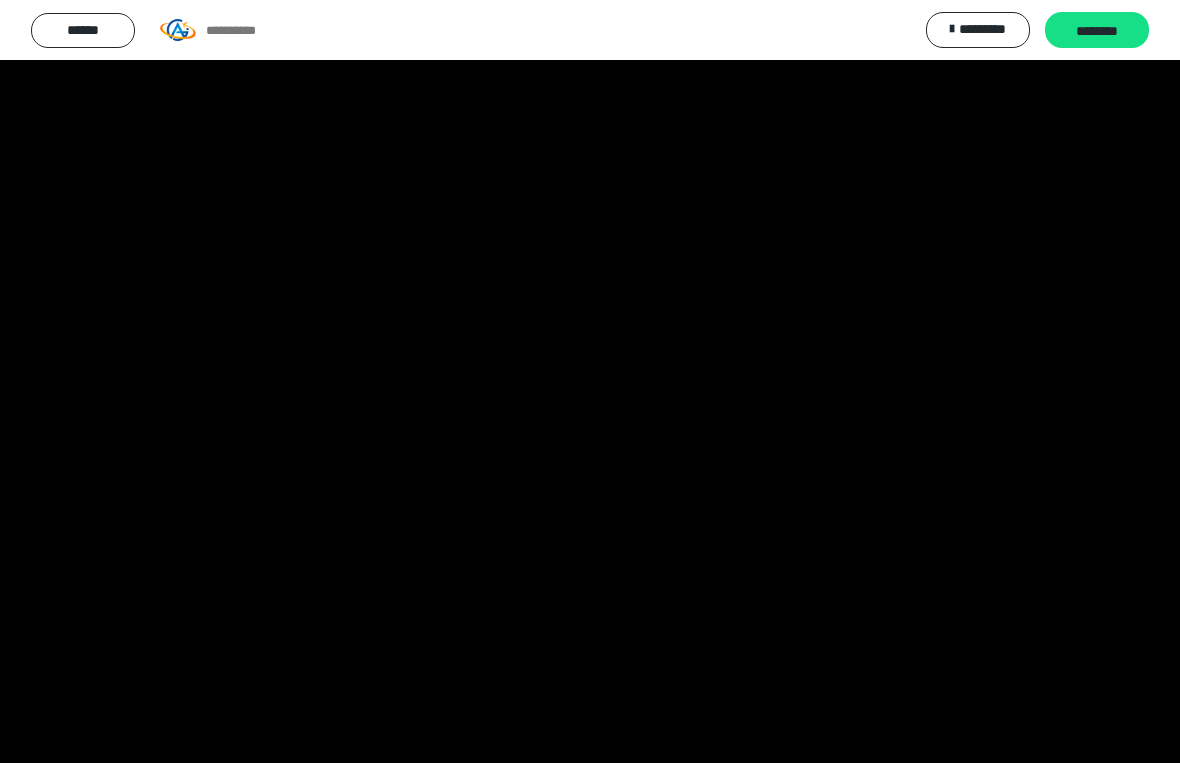 click at bounding box center [590, 381] 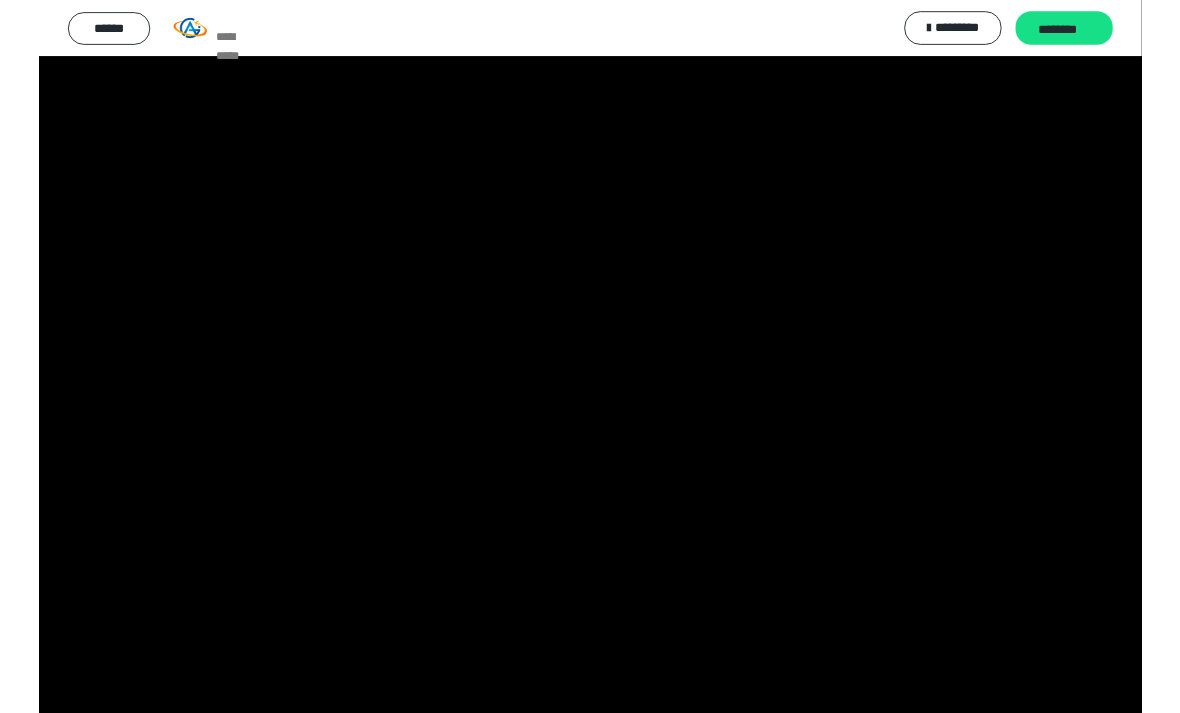 scroll, scrollTop: 0, scrollLeft: 0, axis: both 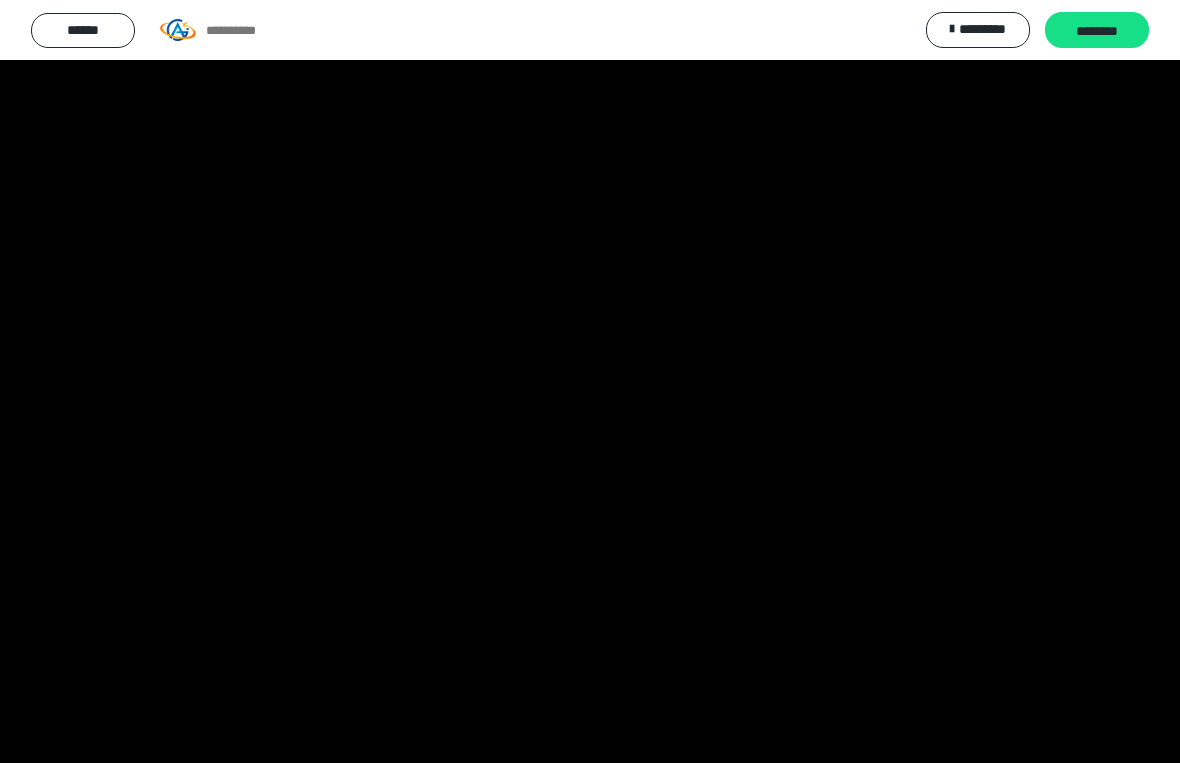 click at bounding box center [590, 381] 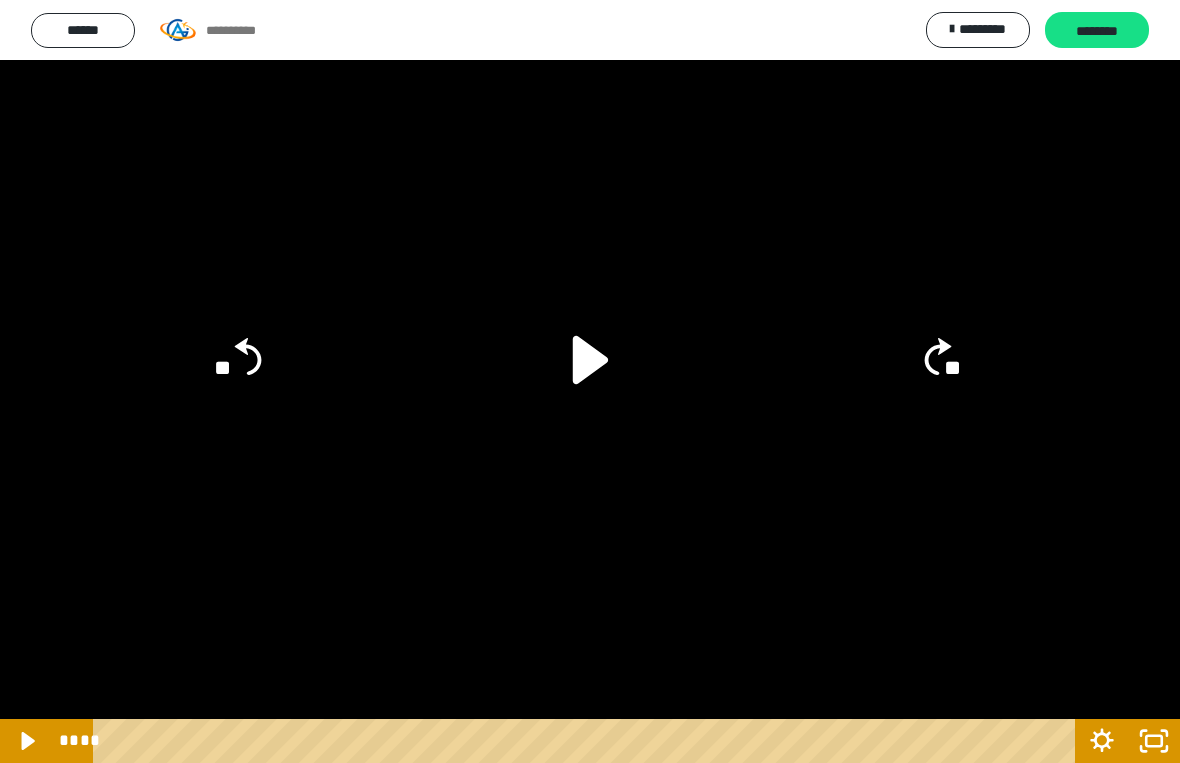 click 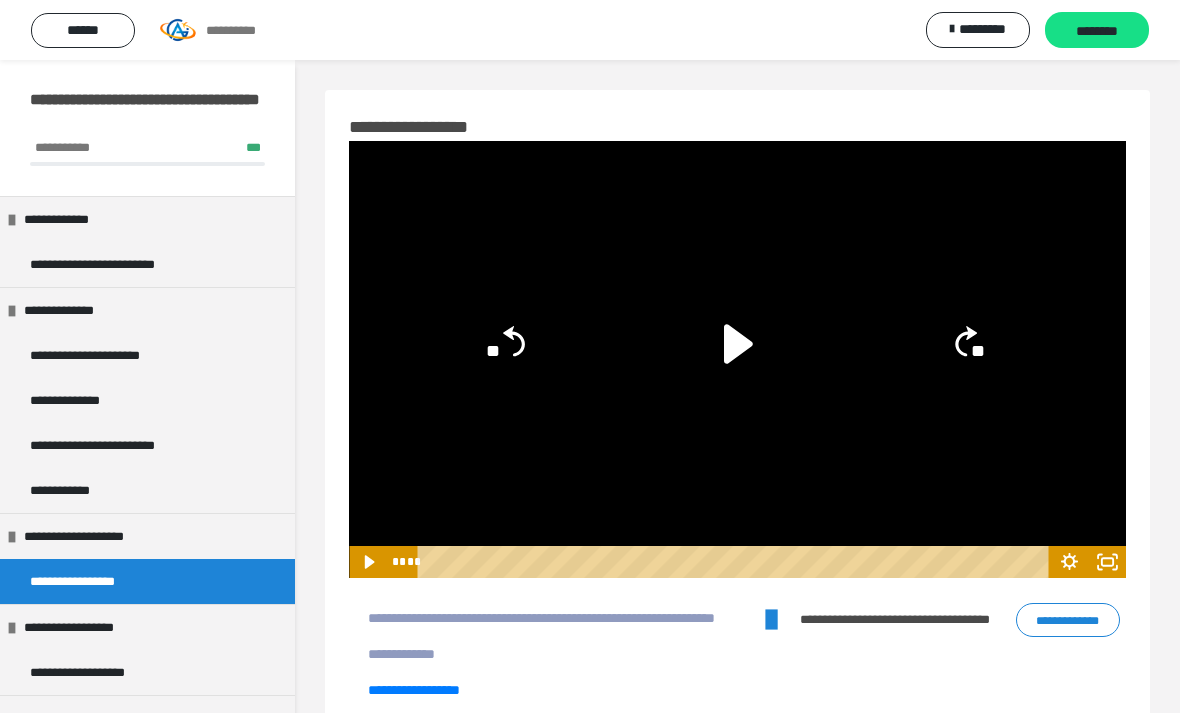 scroll, scrollTop: 0, scrollLeft: 0, axis: both 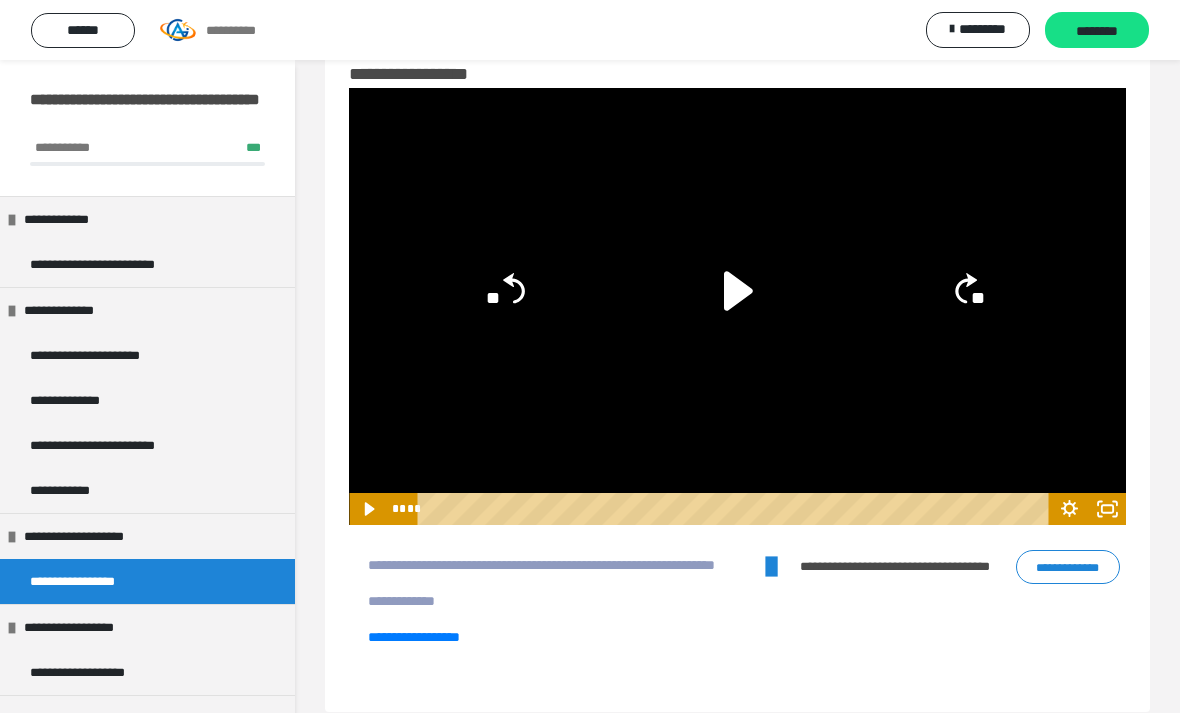 click on "**********" at bounding box center [1068, 567] 